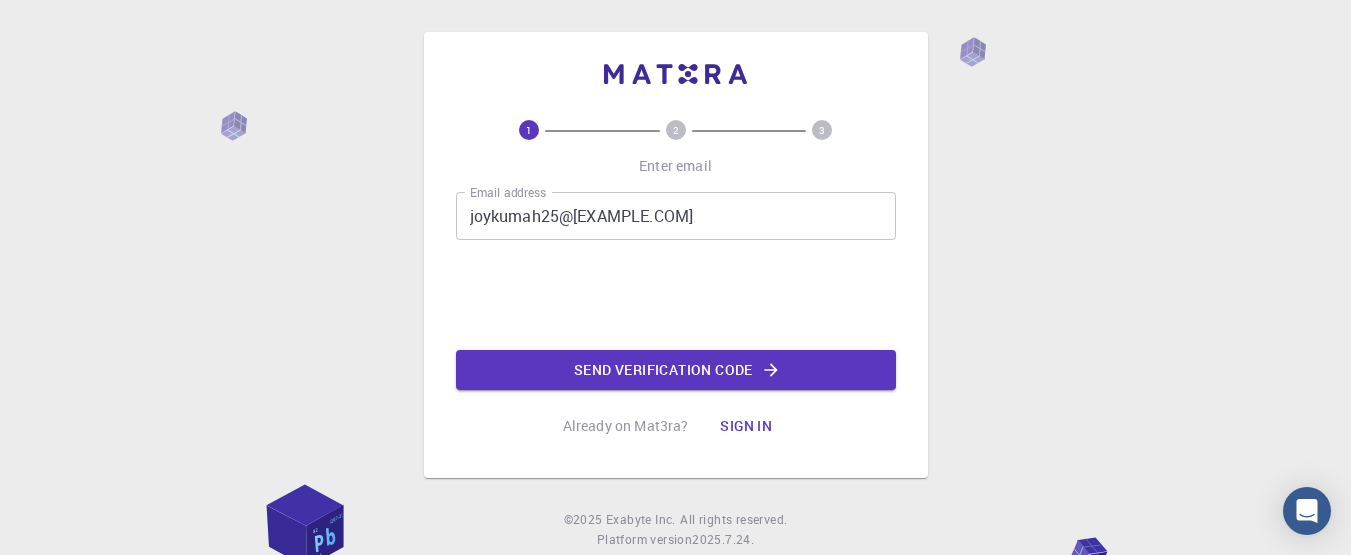 scroll, scrollTop: 0, scrollLeft: 0, axis: both 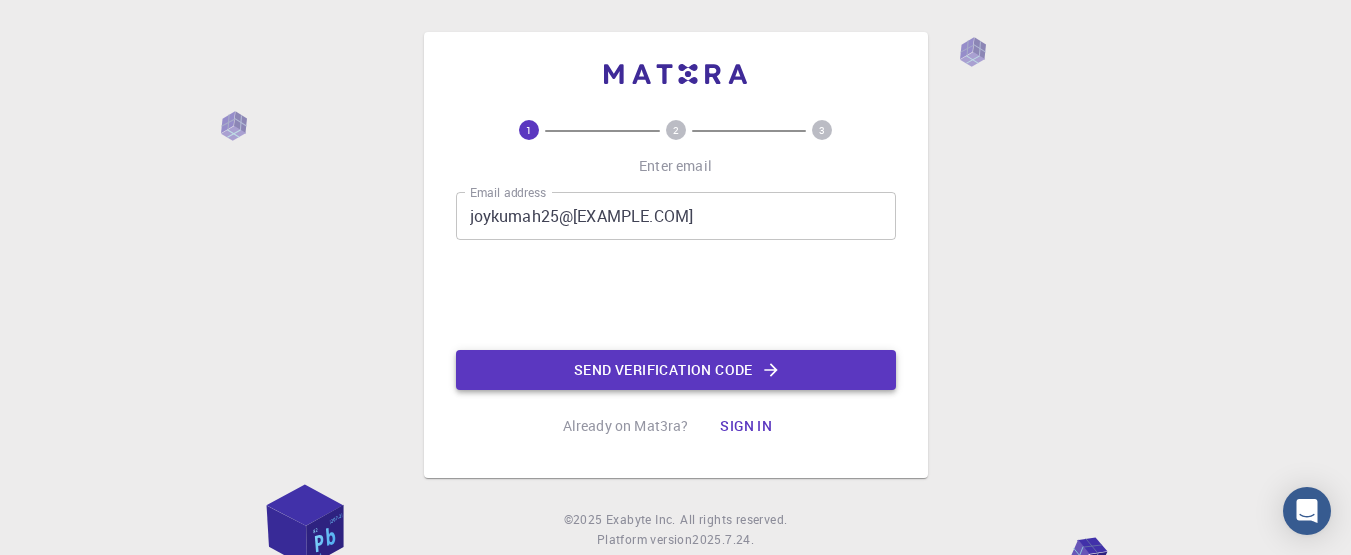 click on "Send verification code" 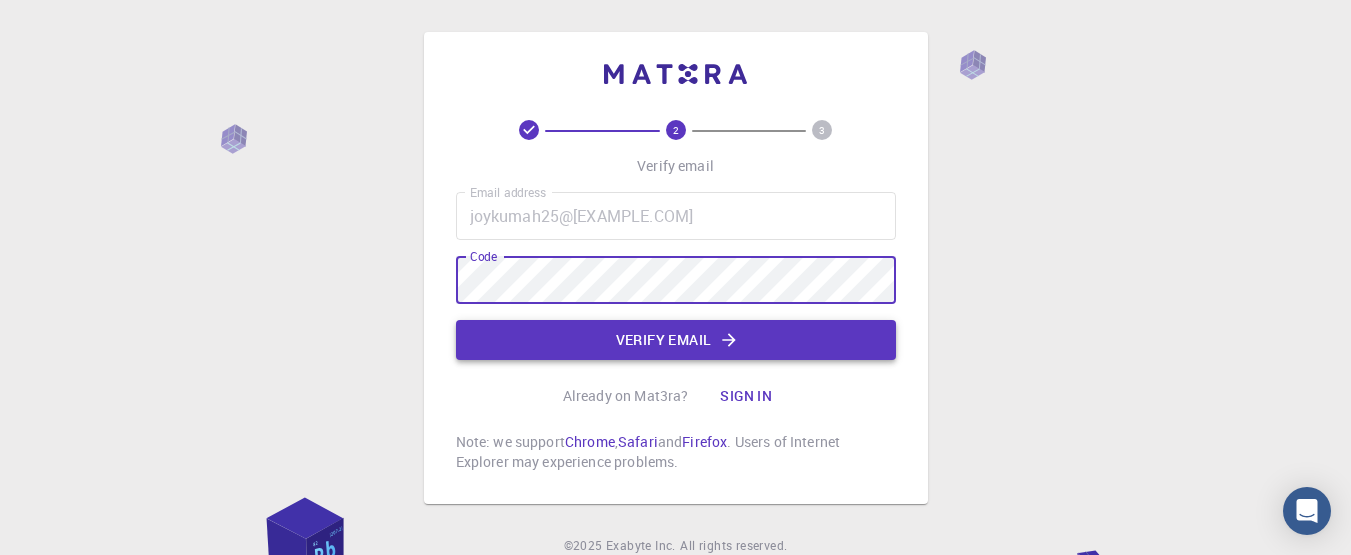 click on "Verify email" 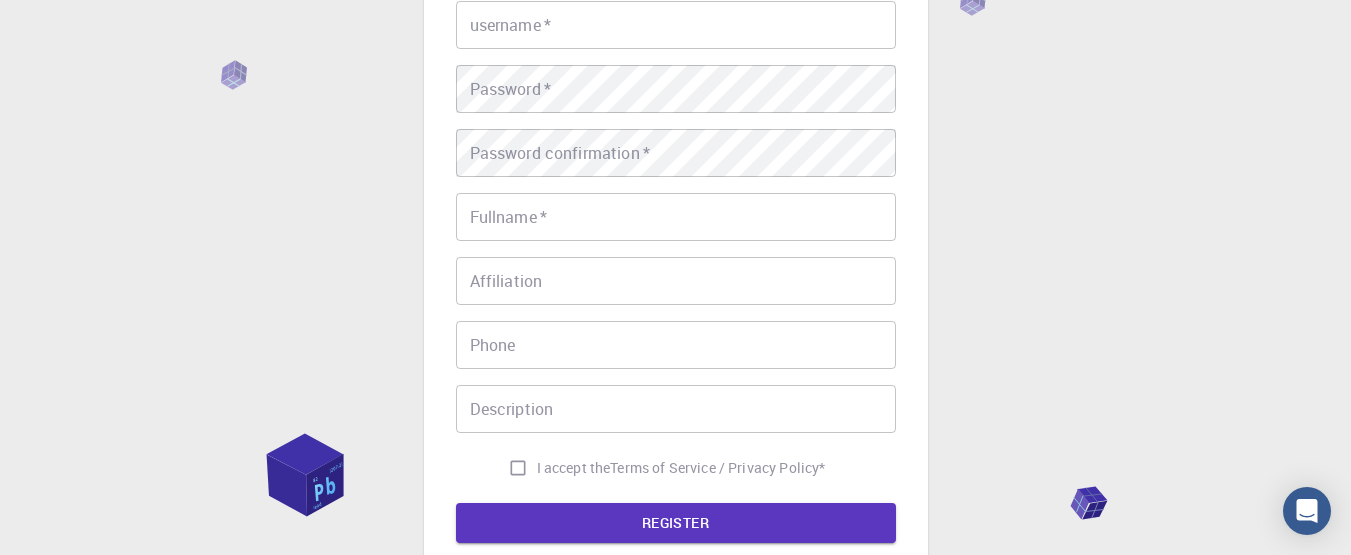 scroll, scrollTop: 300, scrollLeft: 0, axis: vertical 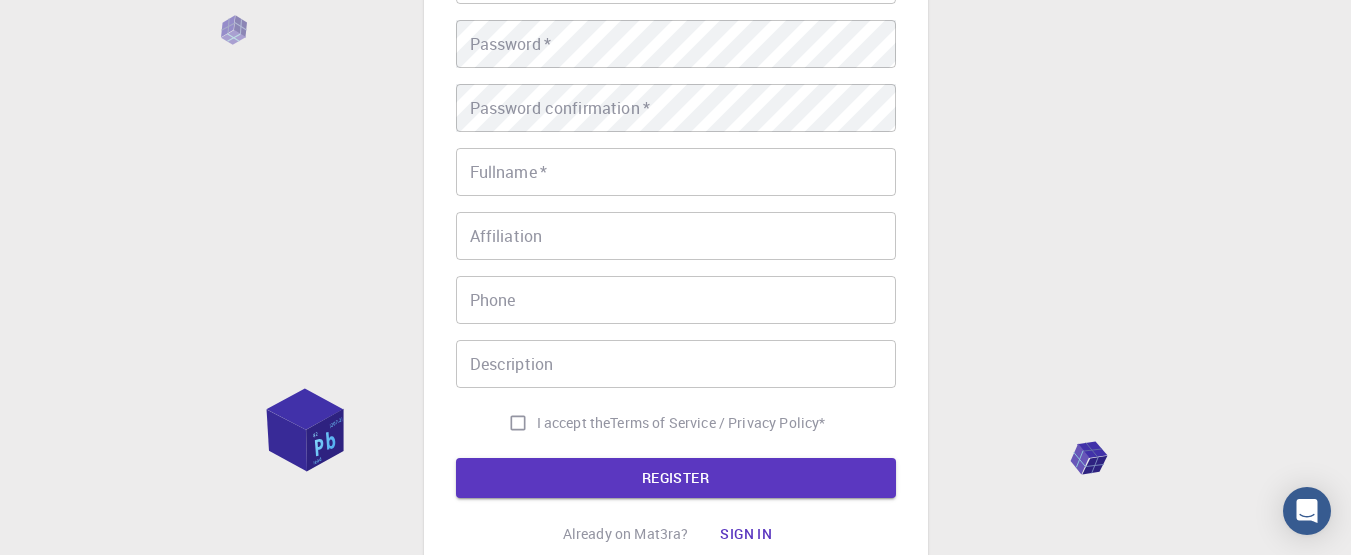 click on "Phone" at bounding box center [676, 300] 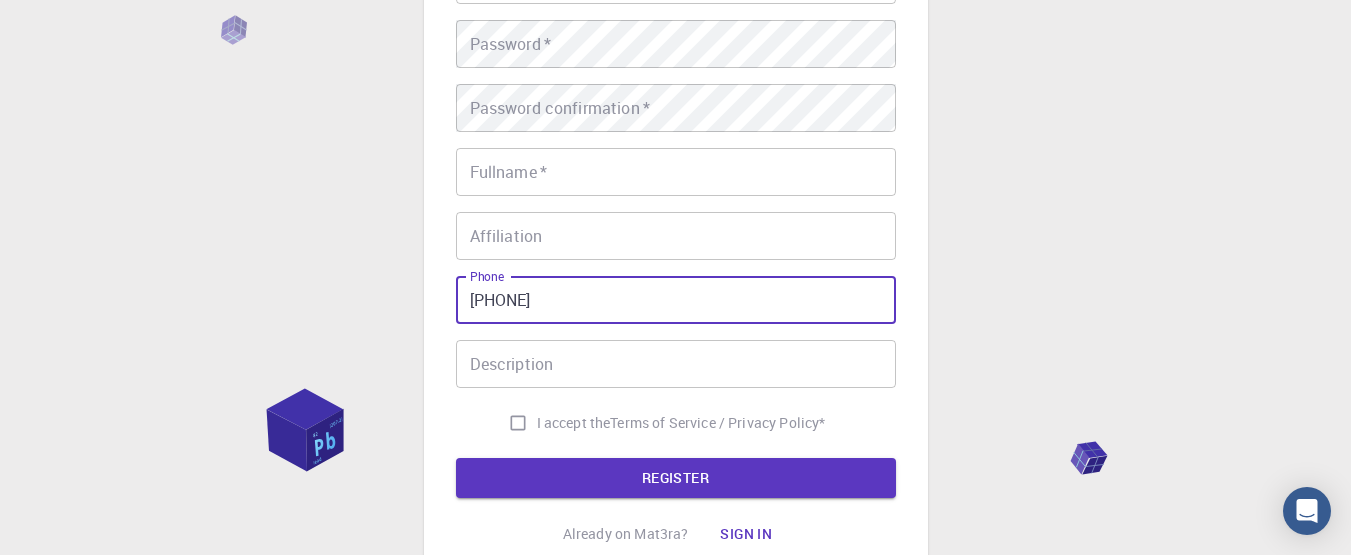 click on "[PHONE]" at bounding box center [676, 300] 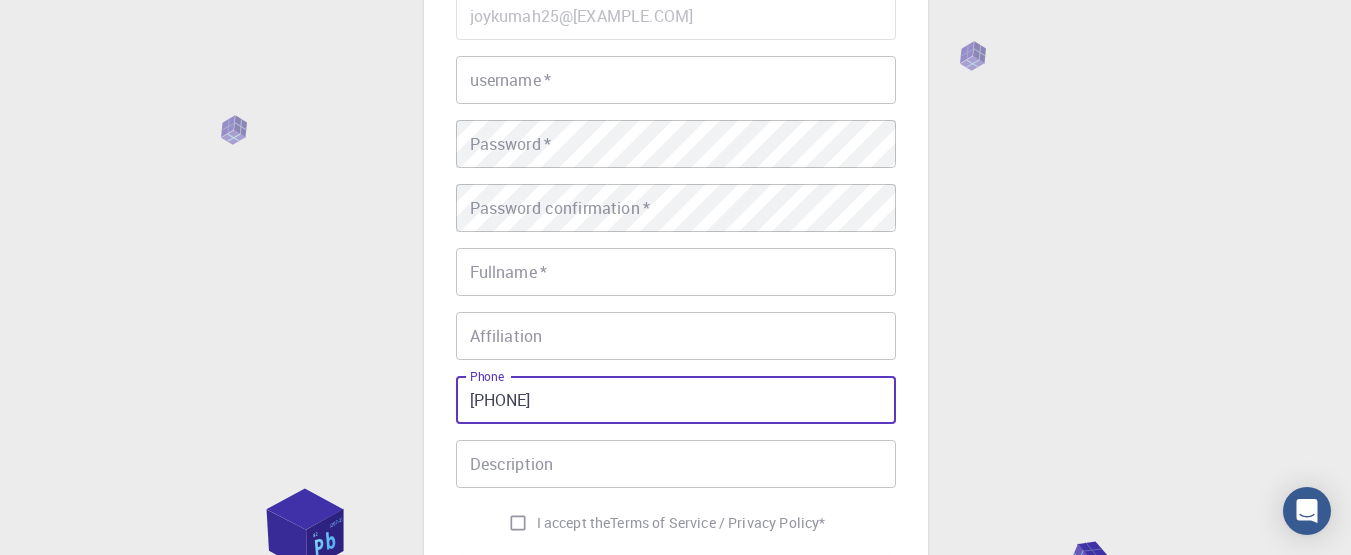 scroll, scrollTop: 100, scrollLeft: 0, axis: vertical 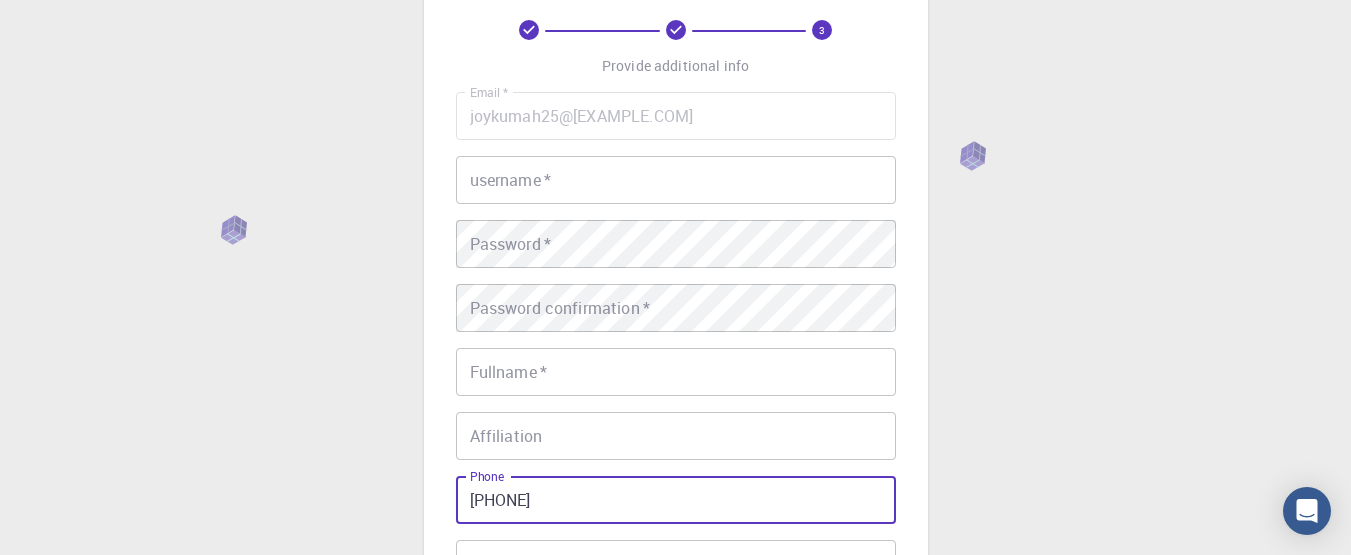 type on "[PHONE]" 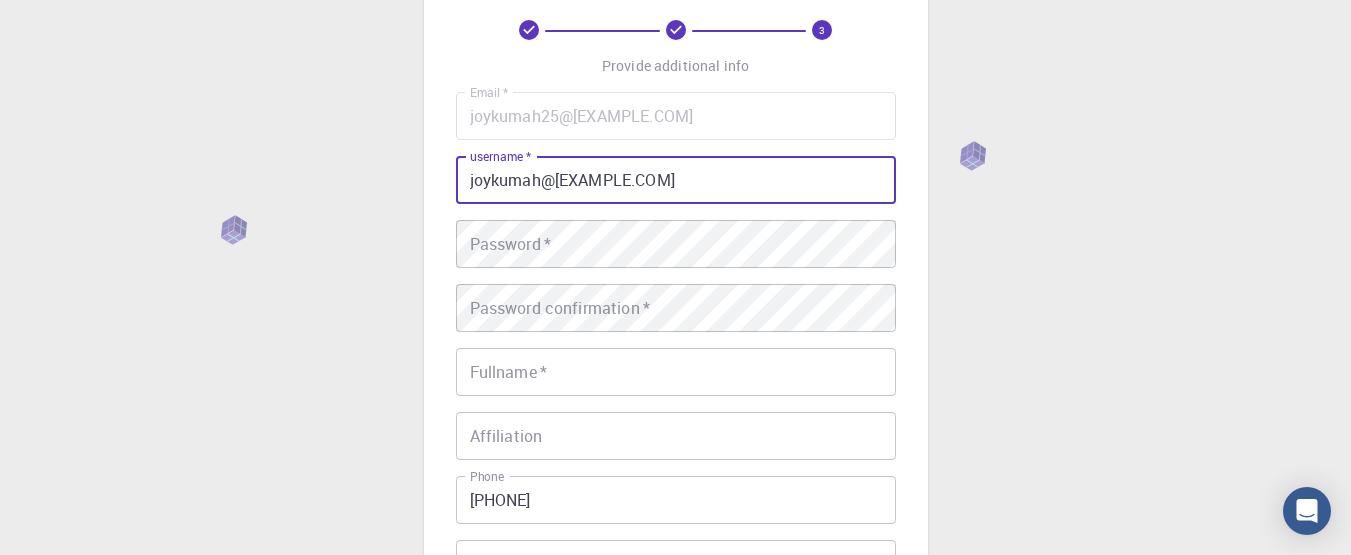 type on "joykumah@[EXAMPLE.COM]" 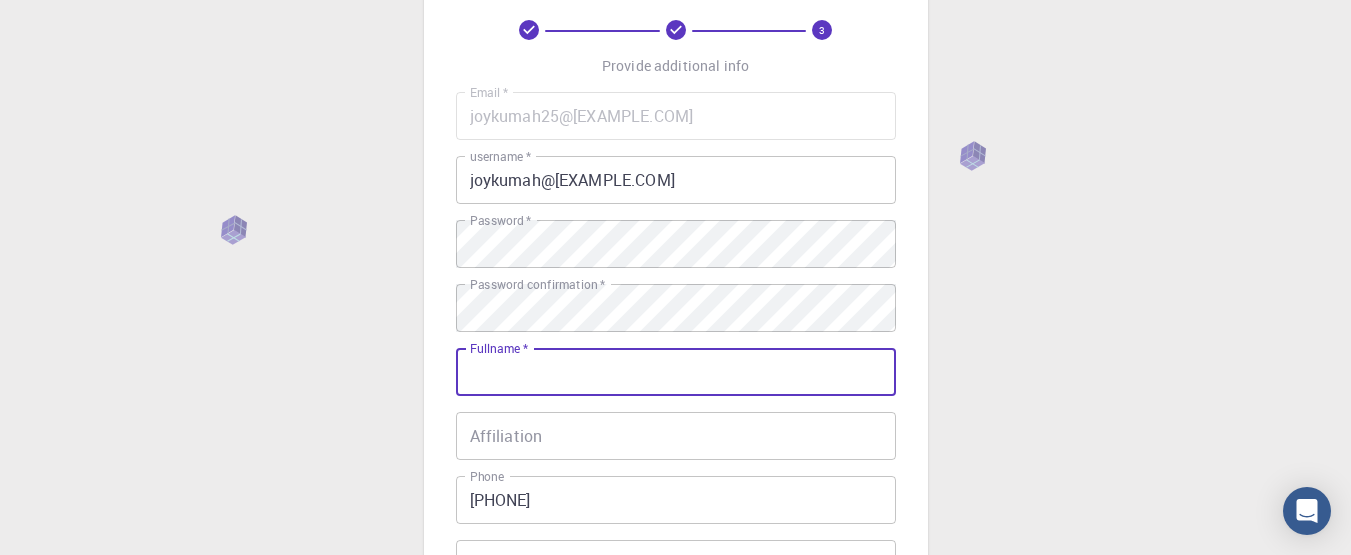 click on "Fullname   *" at bounding box center (676, 372) 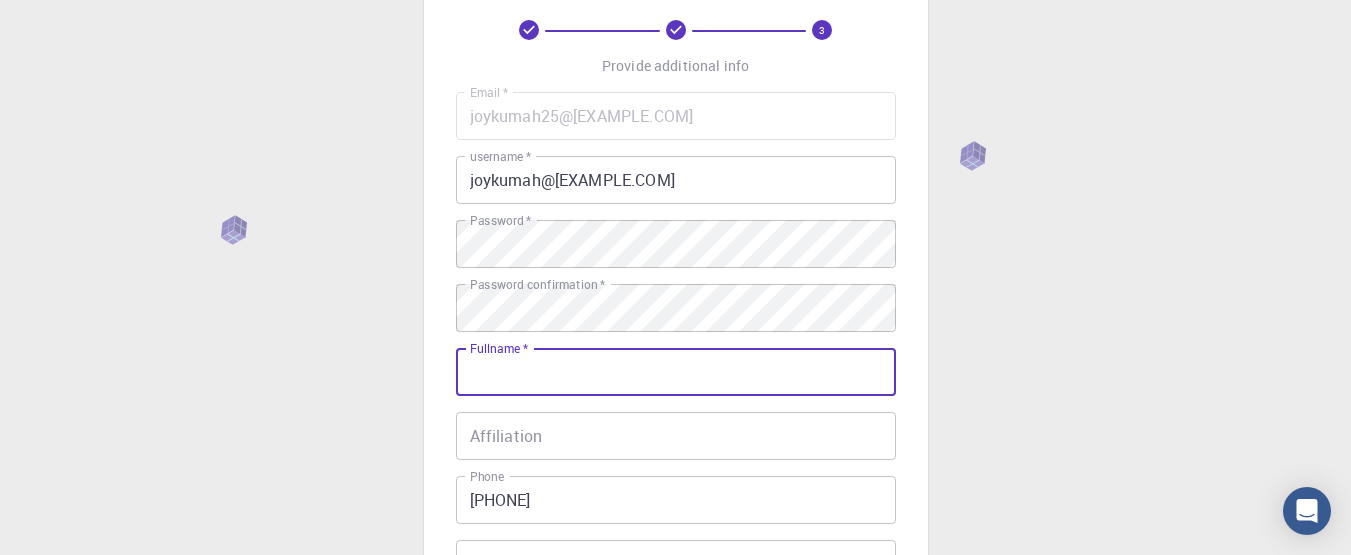 type on "[FIRST] [LAST]" 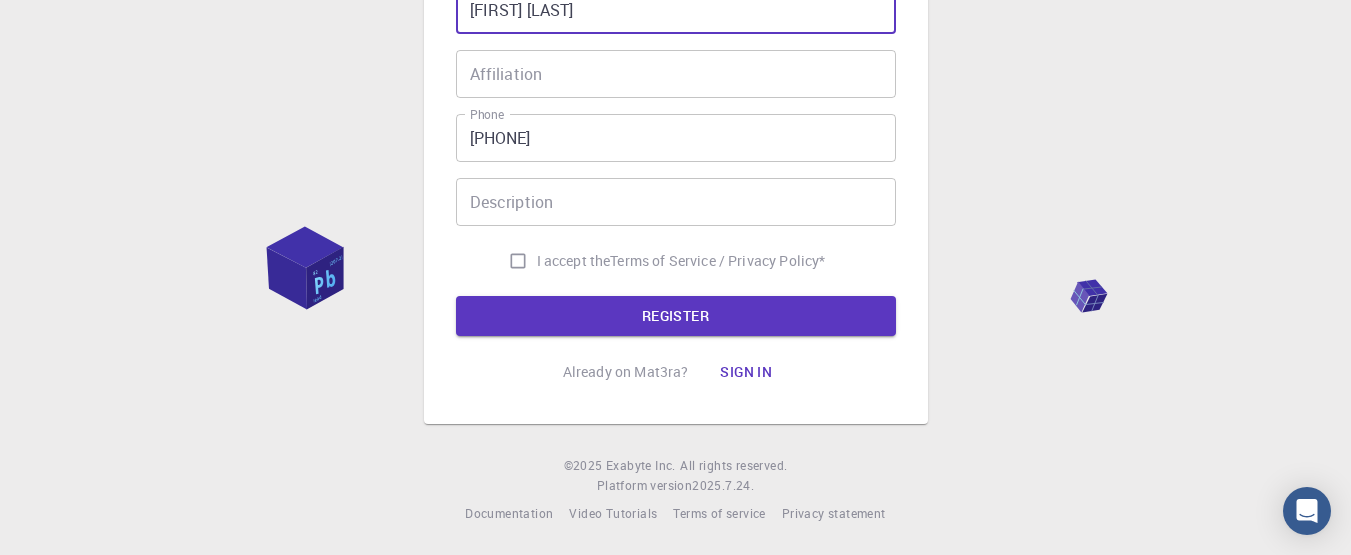 scroll, scrollTop: 463, scrollLeft: 0, axis: vertical 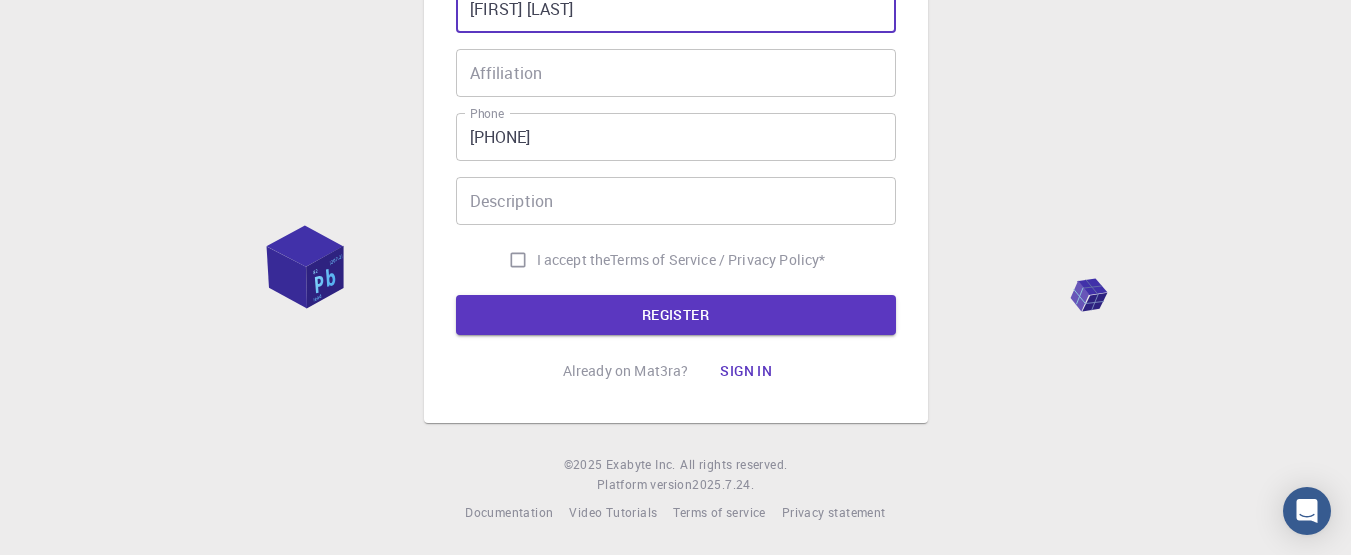 click on "I accept the  Terms of Service / Privacy Policy  *" at bounding box center [518, 260] 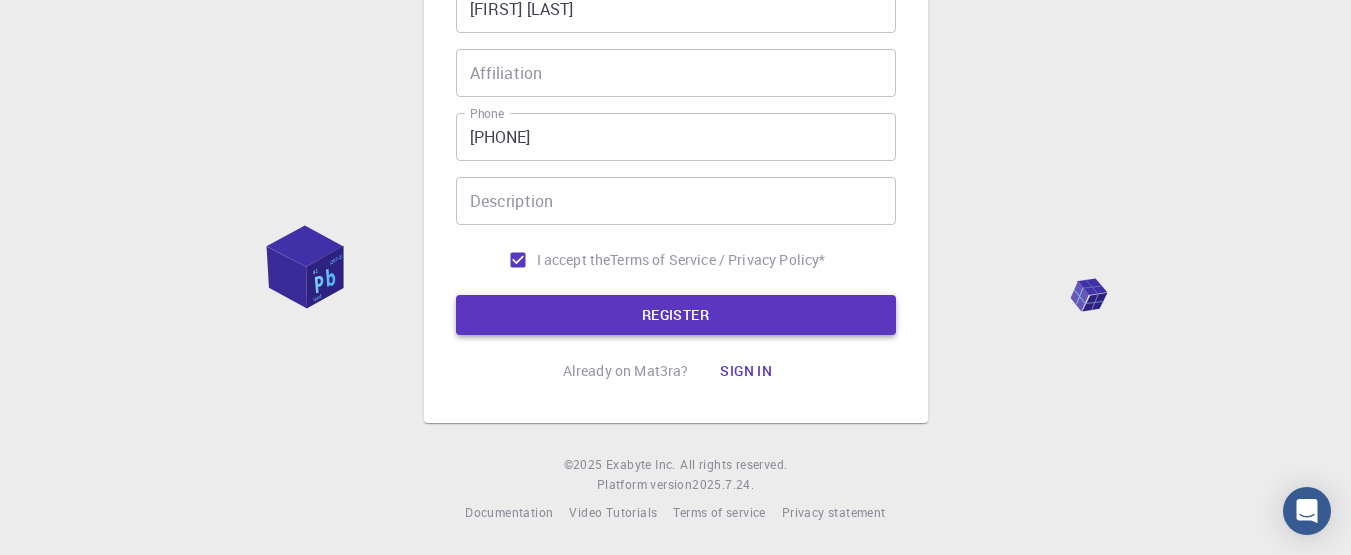 click on "REGISTER" at bounding box center (676, 315) 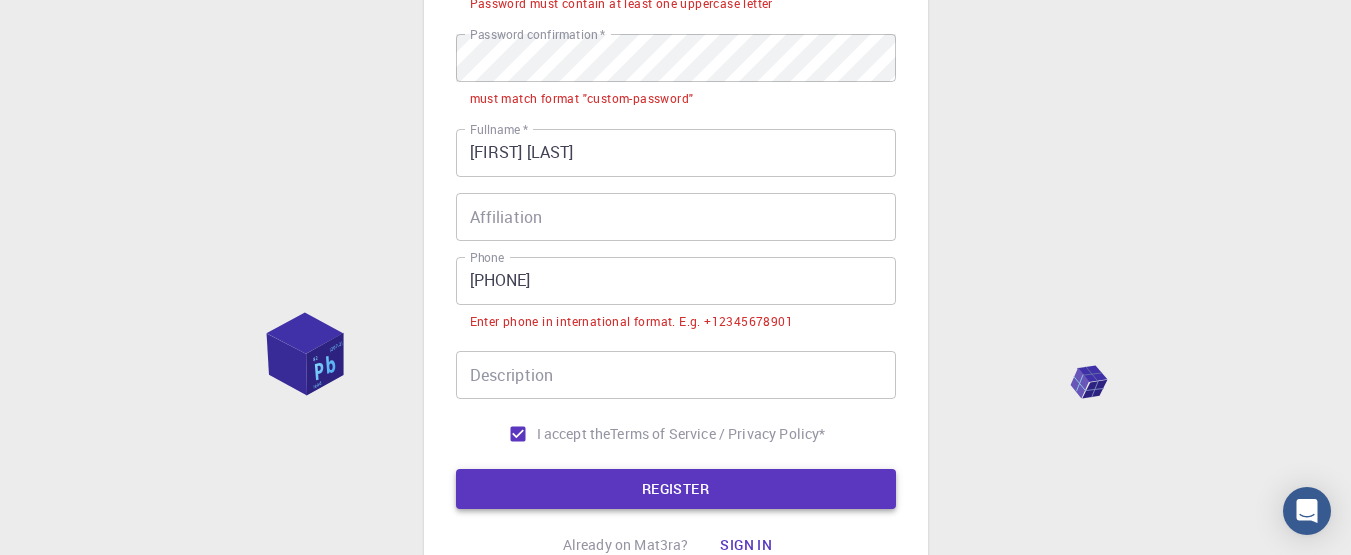 scroll, scrollTop: 606, scrollLeft: 0, axis: vertical 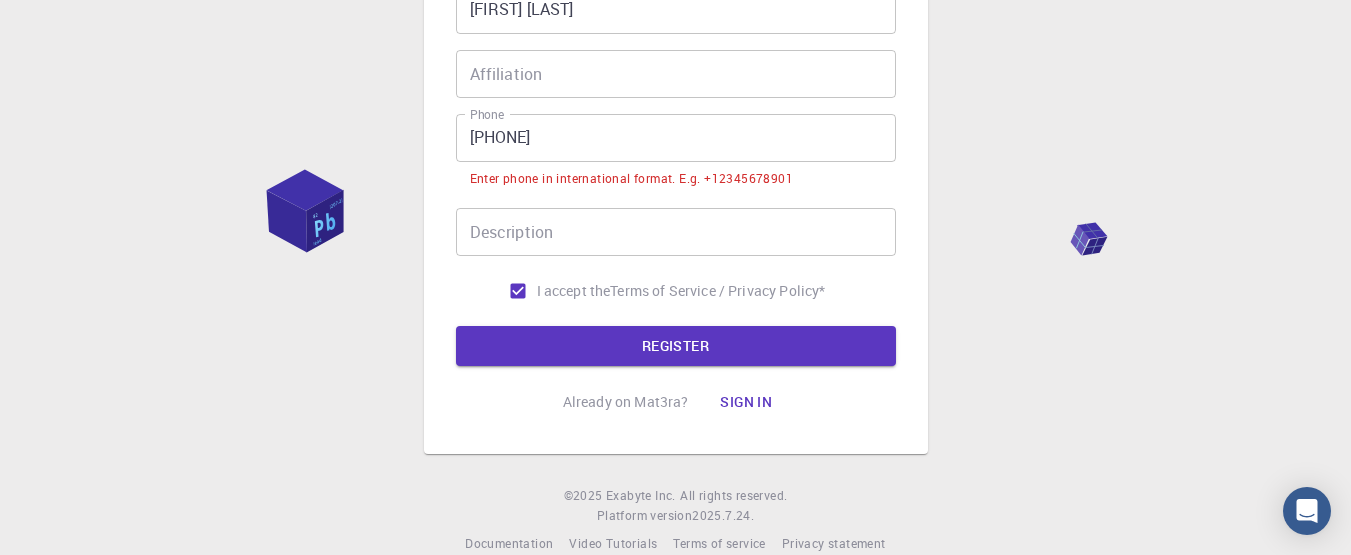 drag, startPoint x: 475, startPoint y: 138, endPoint x: 559, endPoint y: 255, distance: 144.03125 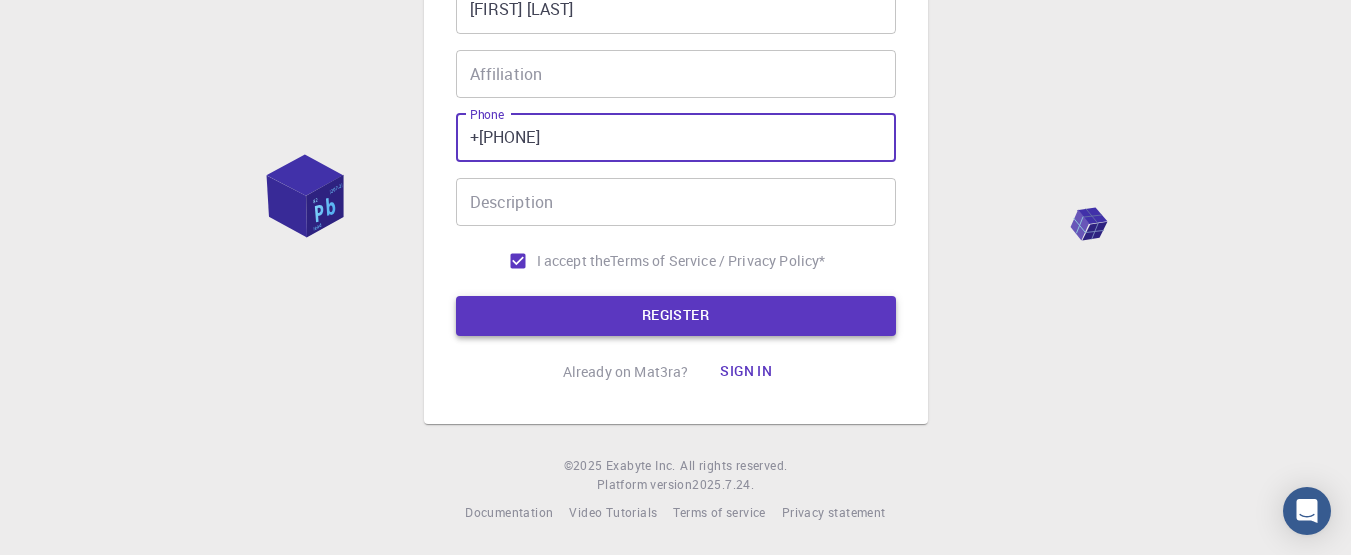 type on "+[PHONE]" 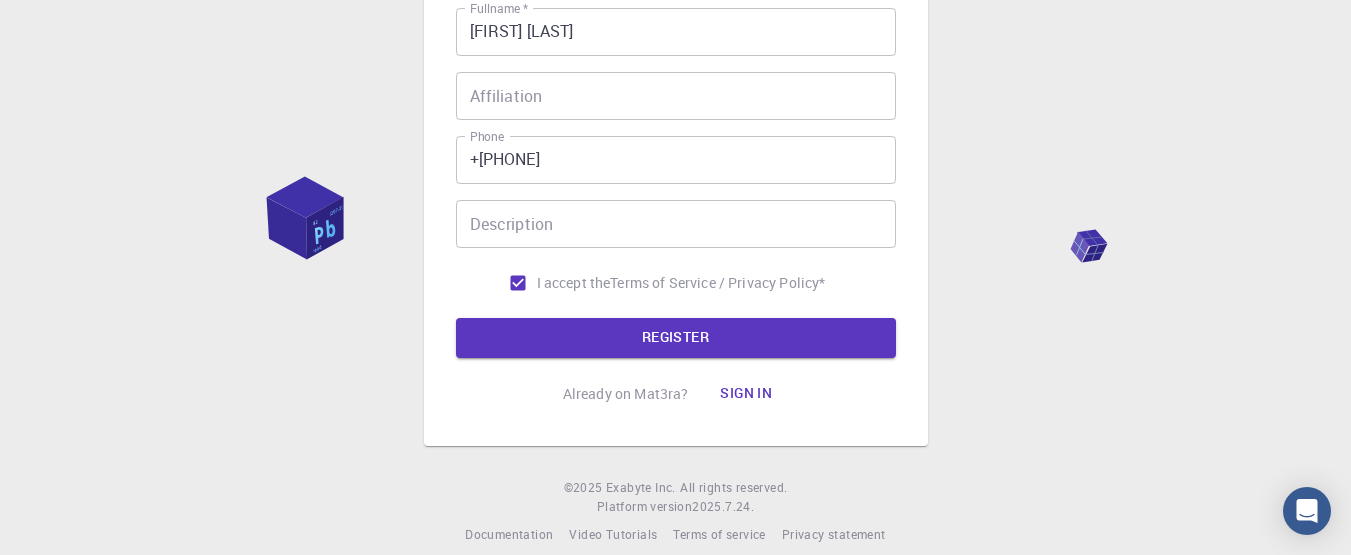 scroll, scrollTop: 606, scrollLeft: 0, axis: vertical 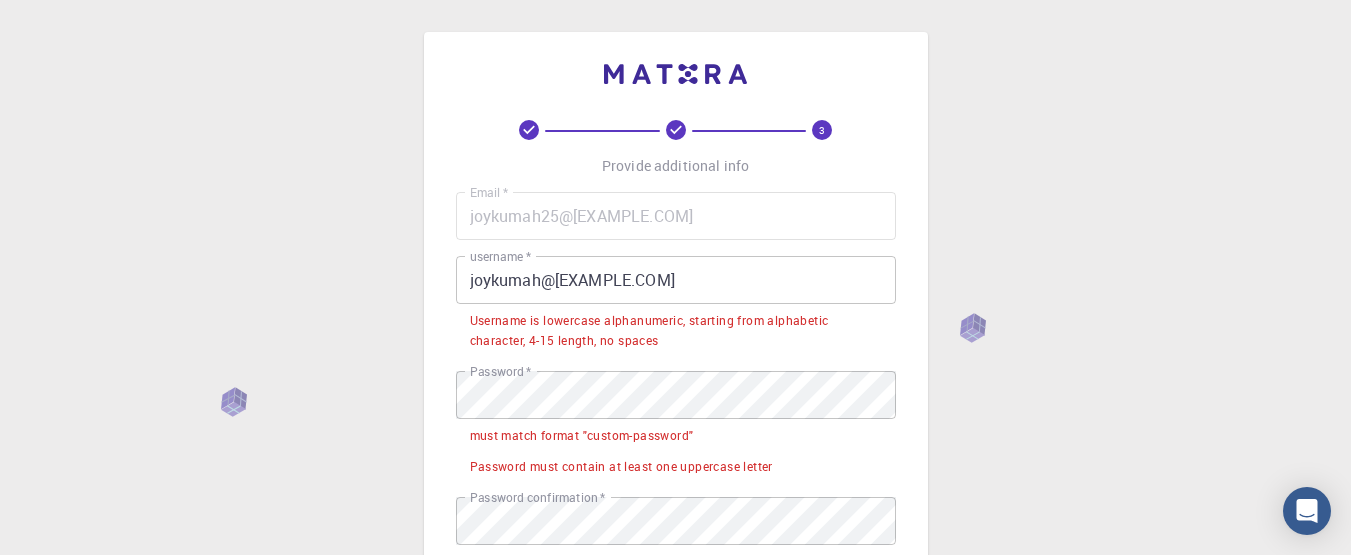 click on "joykumah@[EXAMPLE.COM]" at bounding box center [676, 280] 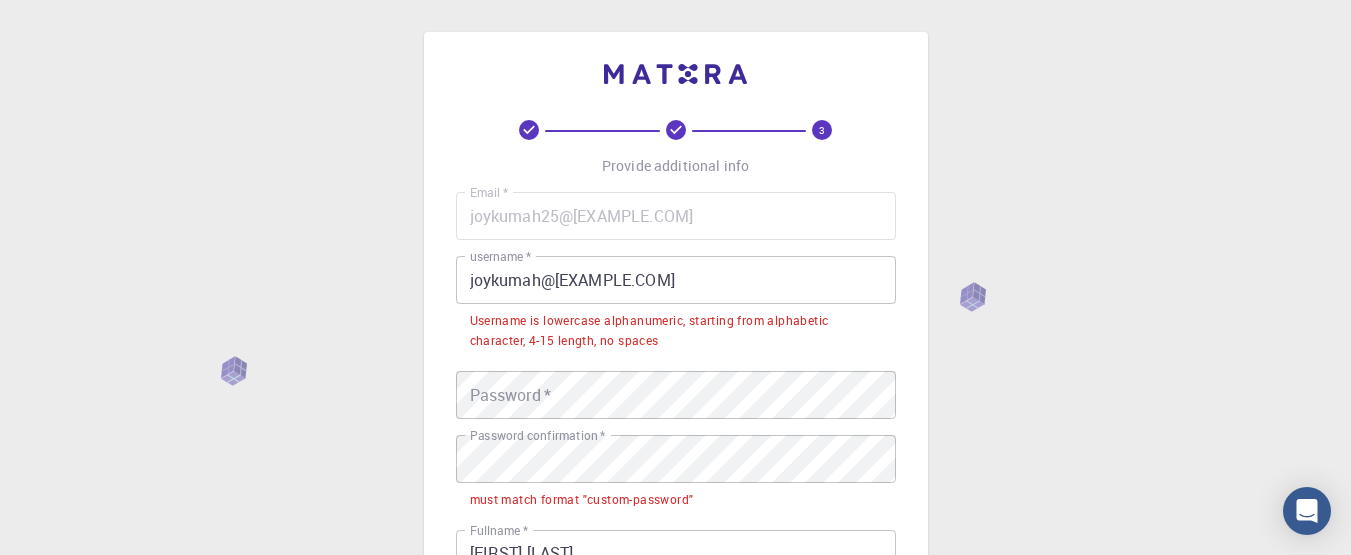 click on "3 Provide additional info Email * joykumah25@[EXAMPLE.COM] Email * username * joykumah@[EXAMPLE.COM] username * Username is lowercase alphanumeric, starting from alphabetic character, 4-15 length, no spaces Password * Password * Password confirmation * Password confirmation * must match format "custom-password" Fullname * joy kumah Fullname * Affiliation Affiliation Phone +[PHONE] Phone Description Description I accept the Terms of Service / Privacy Policy * REGISTER Already on Mat3ra? Sign in © 2025 Exabyte Inc. All rights reserved. Platform version 2025.7.24 . Documentation Video Tutorials Terms of service Privacy statement" at bounding box center [675, 549] 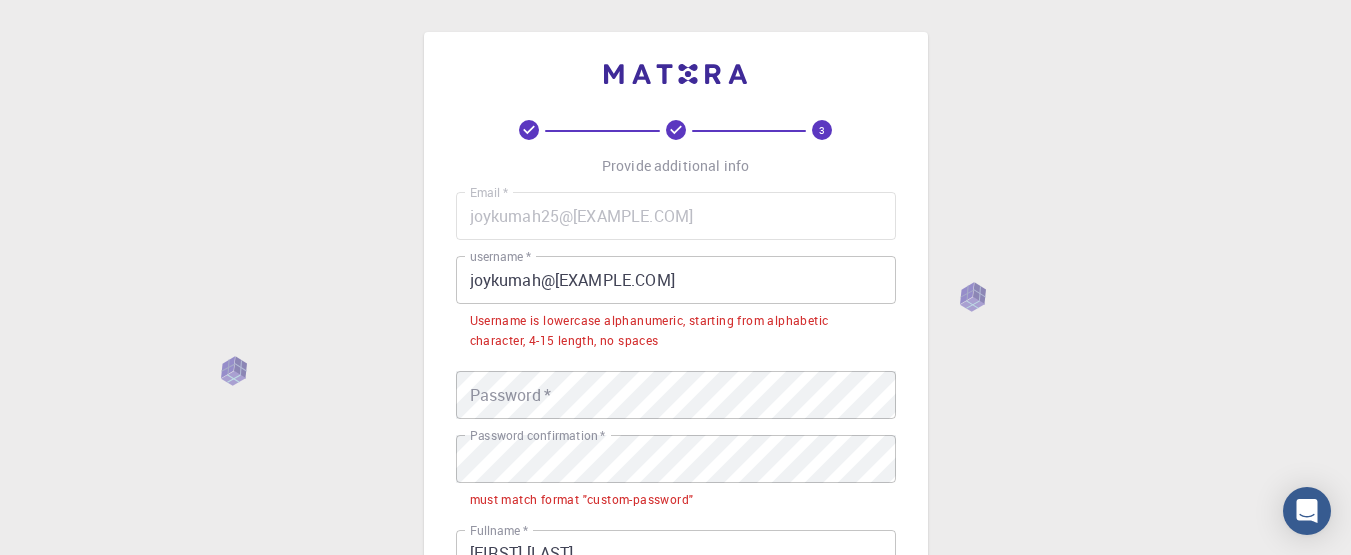 click on "joykumah@[EXAMPLE.COM]" at bounding box center [676, 280] 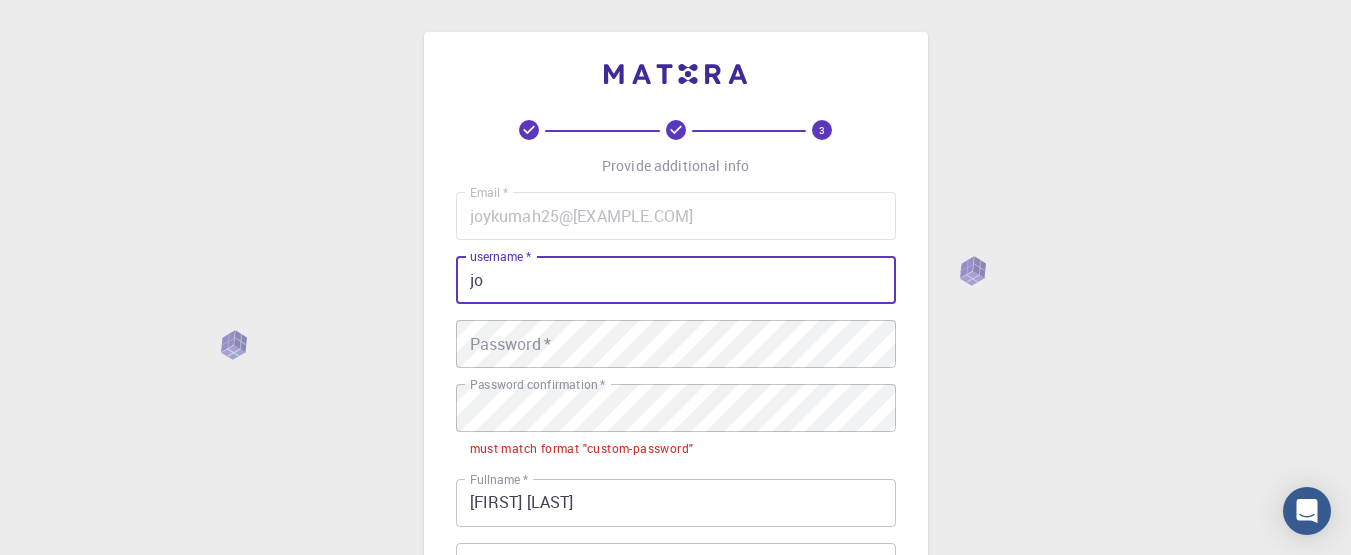 type on "j" 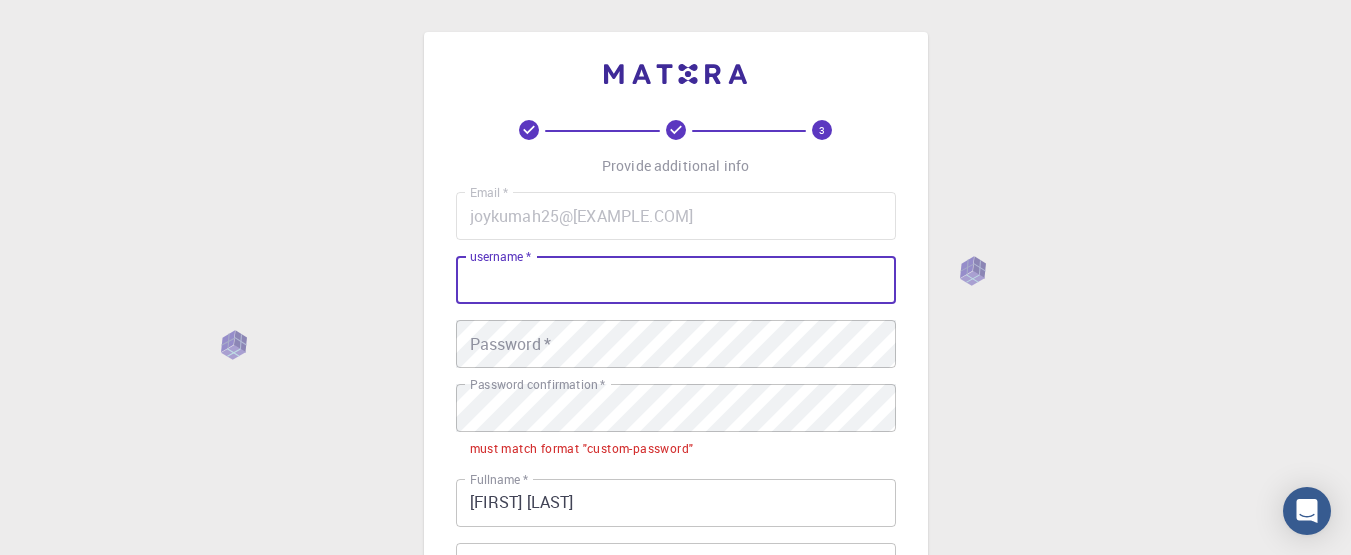 click on "username   *" at bounding box center (676, 280) 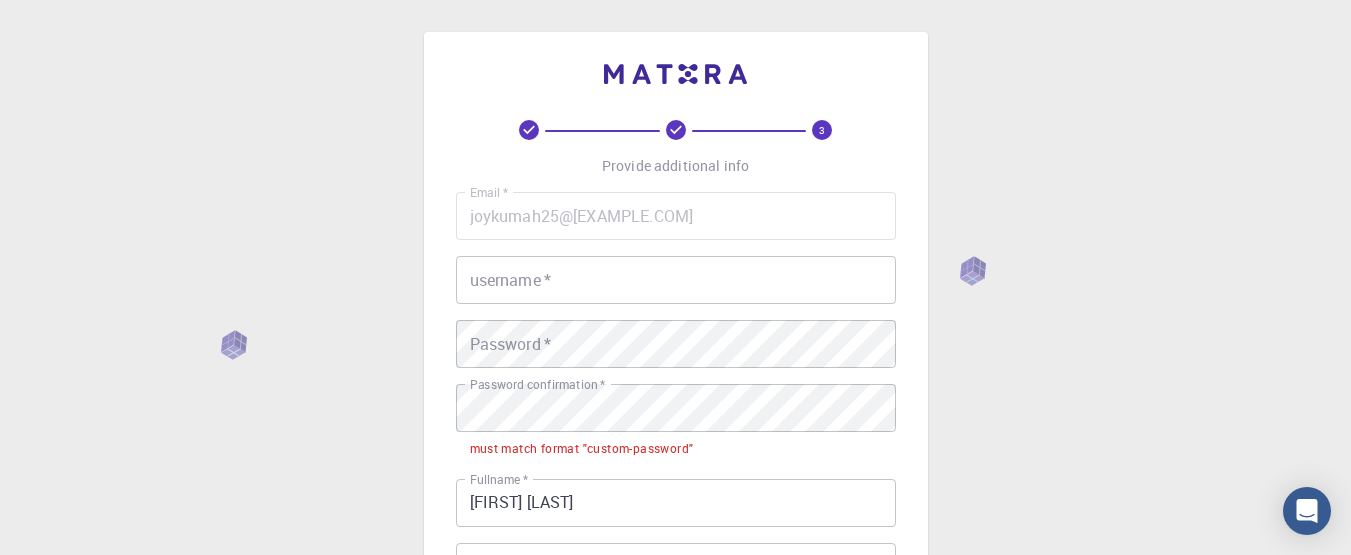 click on "3 Provide additional info Email * joykumah25@[EXAMPLE.COM] Email * username * username * Password * Password * Password confirmation * Password confirmation * must match format "custom-password" Fullname * joy kumah Fullname * Affiliation Affiliation Phone +[PHONE] Phone Description Description I accept the Terms of Service / Privacy Policy * REGISTER Already on Mat3ra? Sign in" at bounding box center (676, 474) 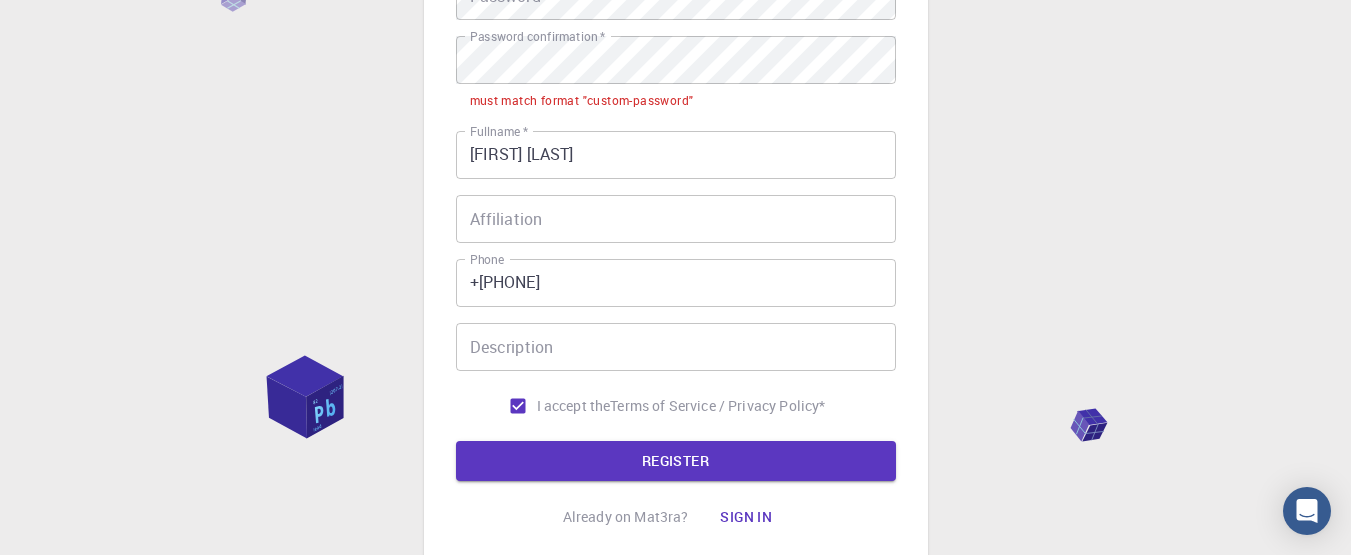 scroll, scrollTop: 400, scrollLeft: 0, axis: vertical 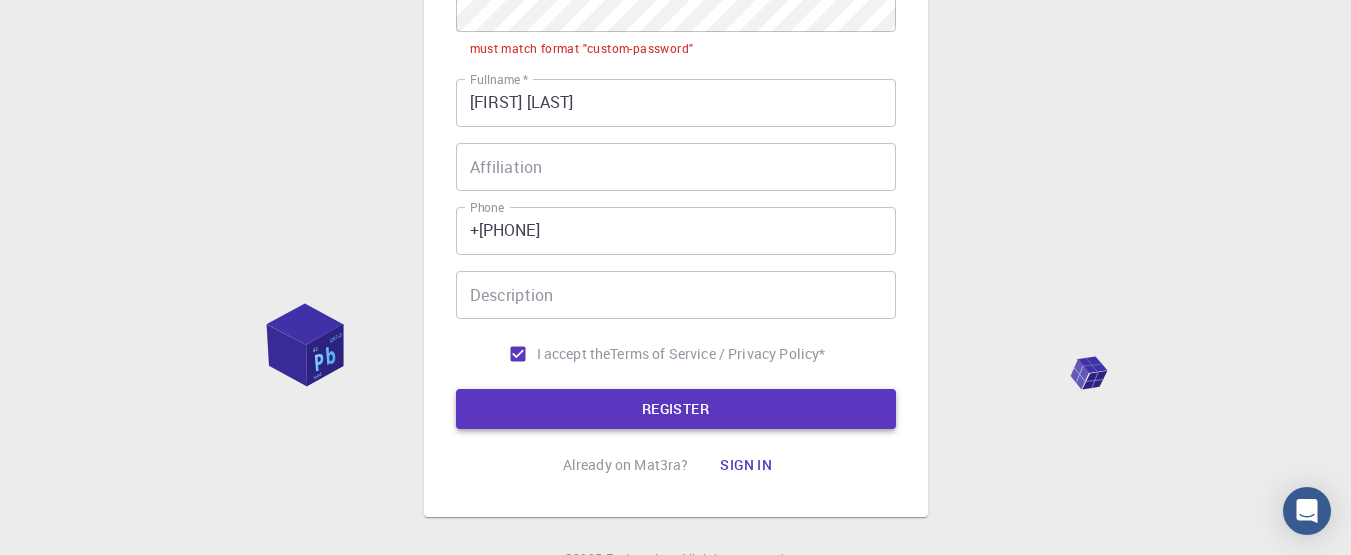 click on "REGISTER" at bounding box center [676, 409] 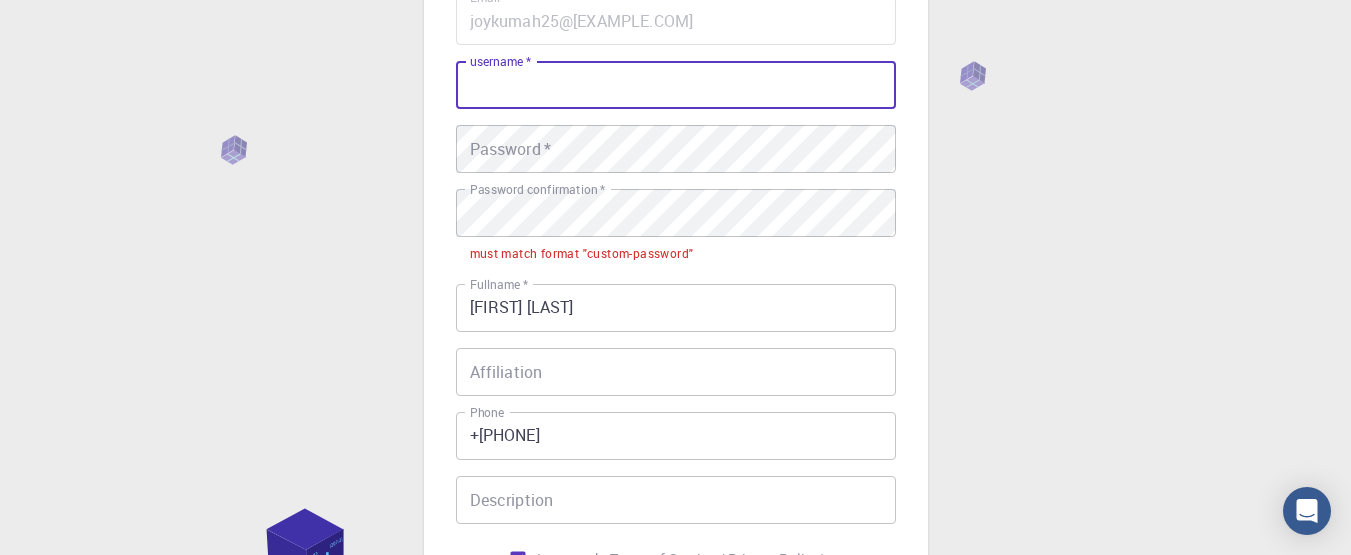 scroll, scrollTop: 200, scrollLeft: 0, axis: vertical 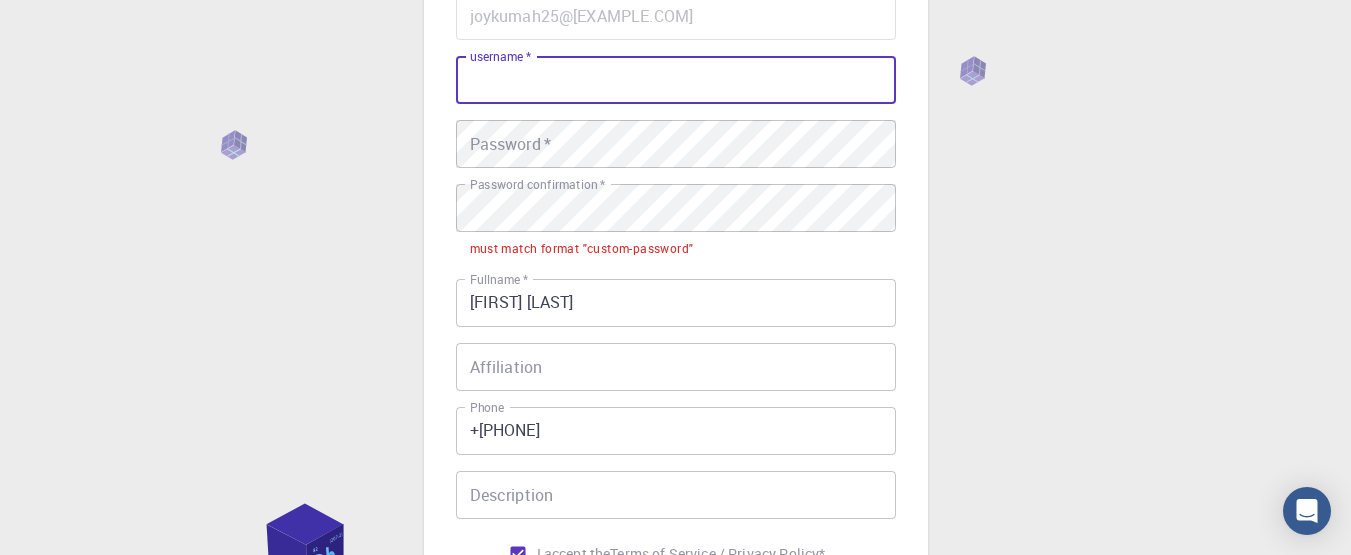 click on "username   *" at bounding box center (676, 80) 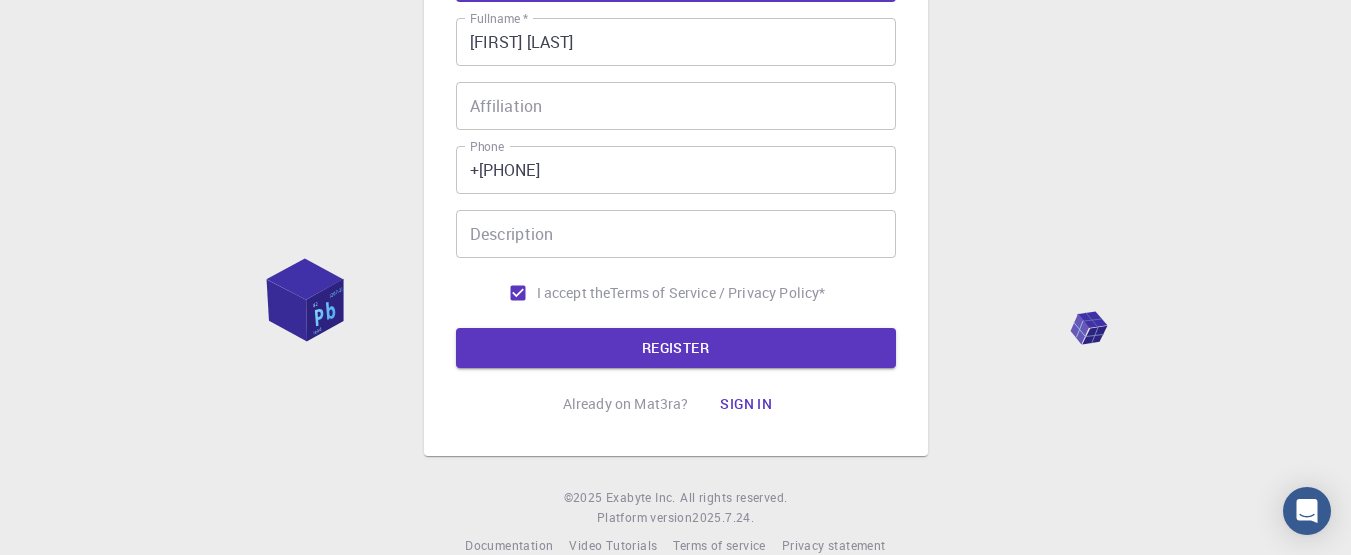 scroll, scrollTop: 463, scrollLeft: 0, axis: vertical 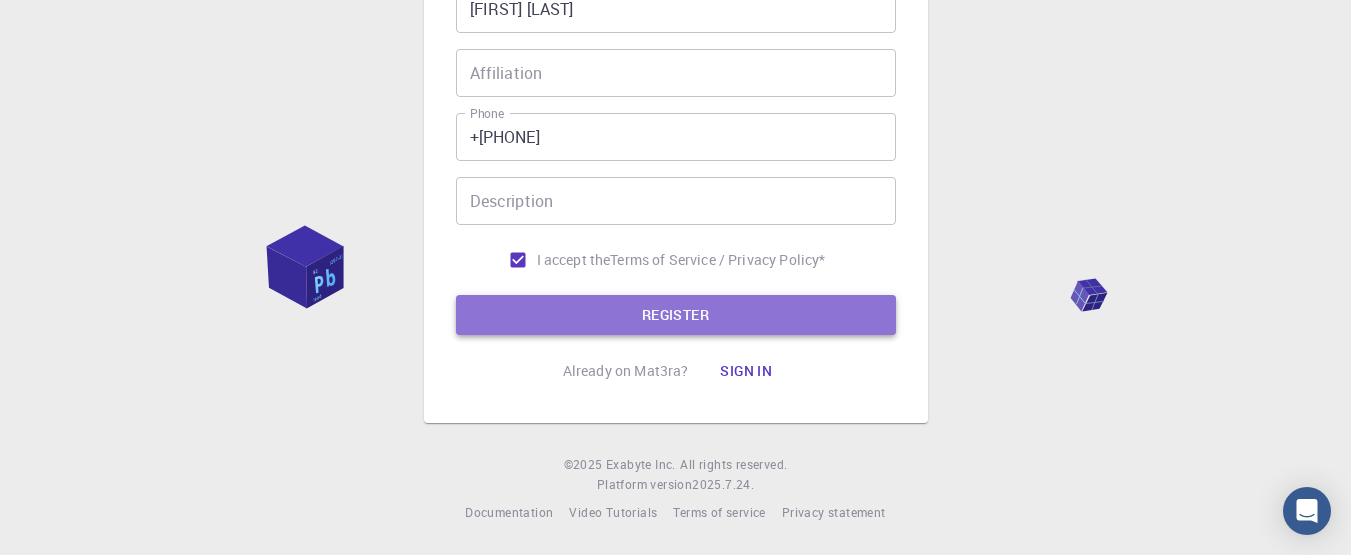 click on "REGISTER" at bounding box center (676, 315) 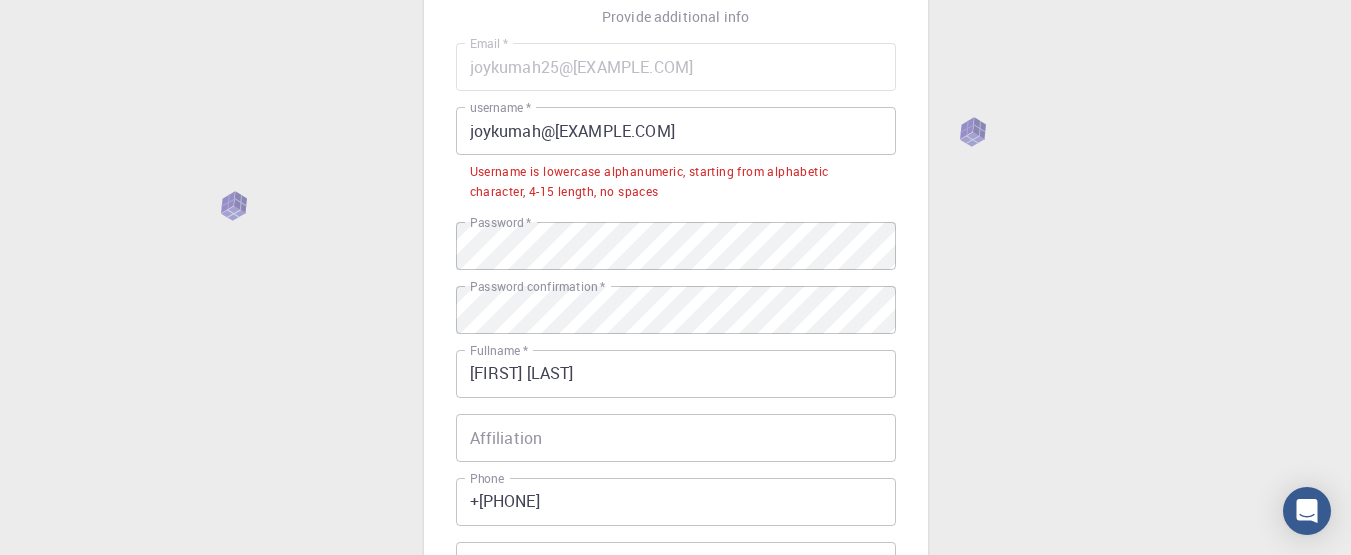 scroll, scrollTop: 113, scrollLeft: 0, axis: vertical 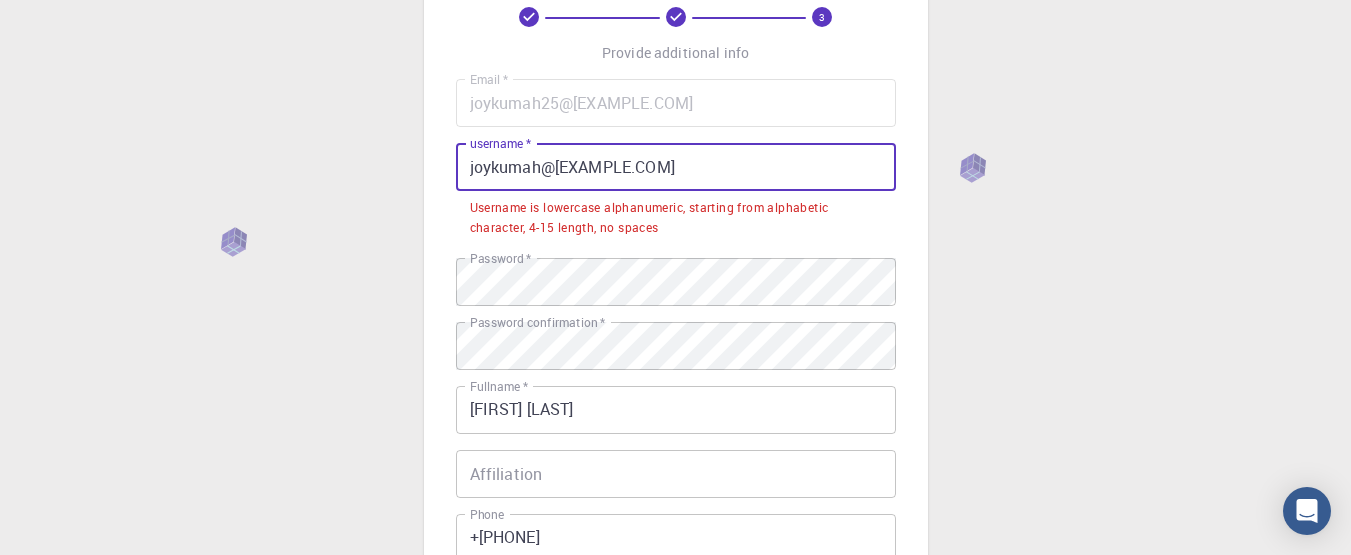 click on "joykumah@[EXAMPLE.COM]" at bounding box center (676, 167) 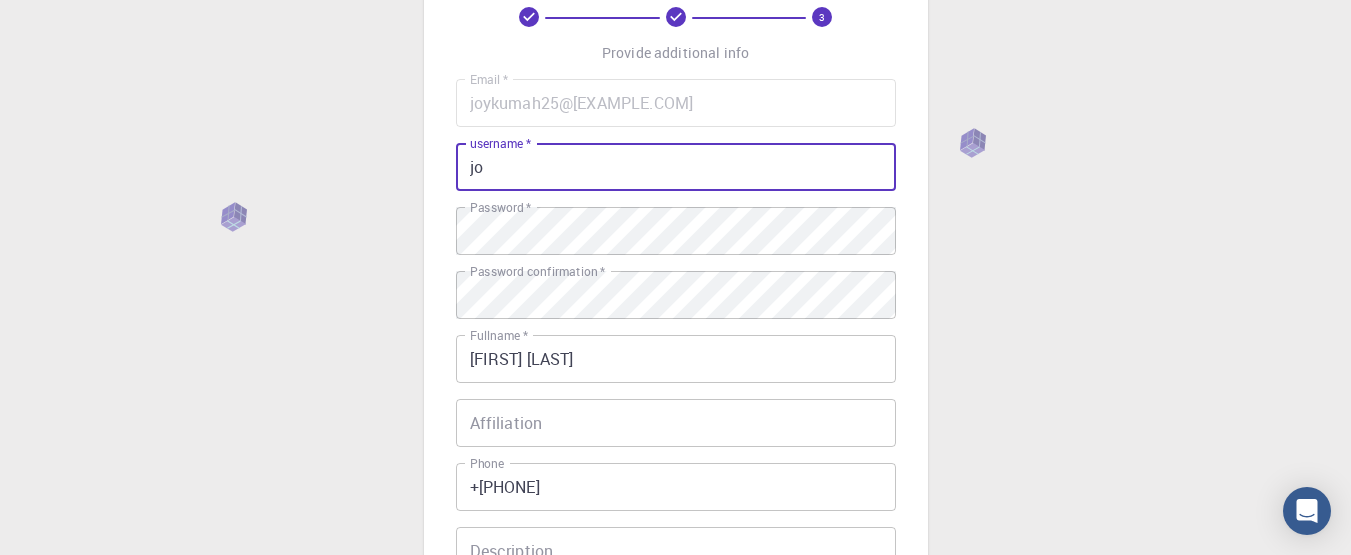type on "j" 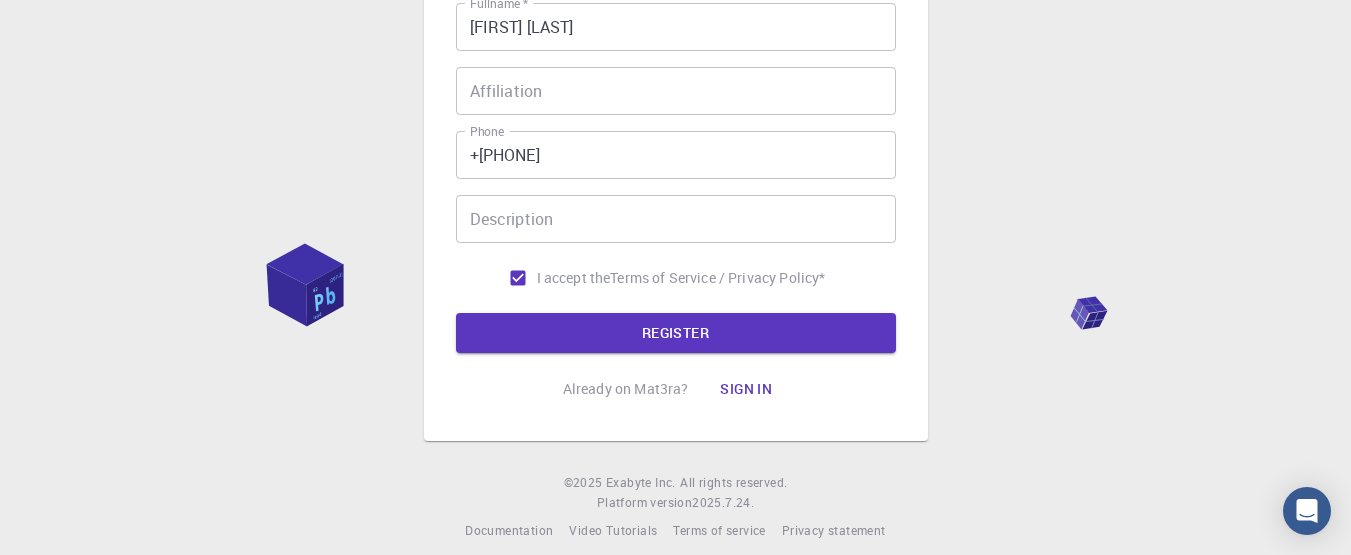 scroll, scrollTop: 463, scrollLeft: 0, axis: vertical 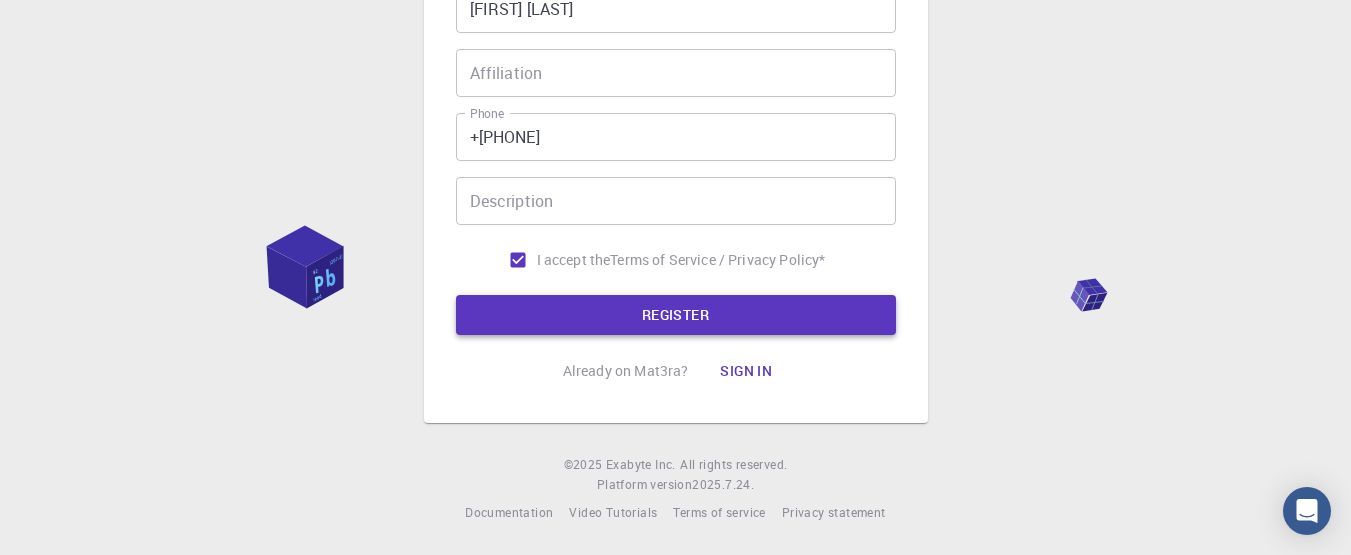 type on "[LAST][PHONE]" 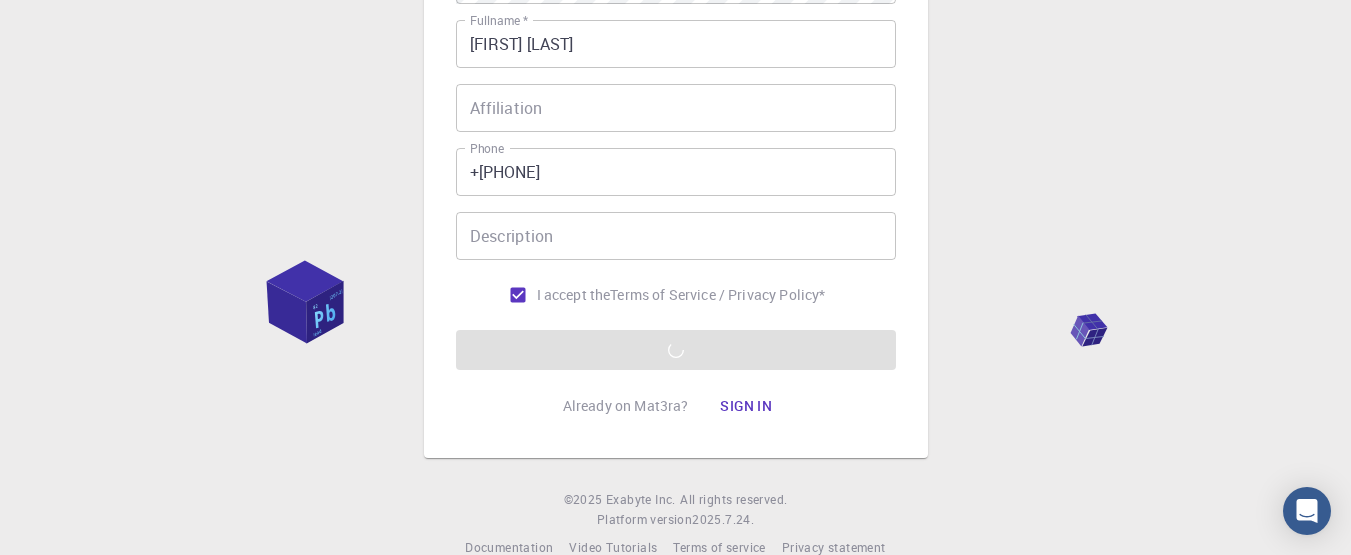 scroll, scrollTop: 463, scrollLeft: 0, axis: vertical 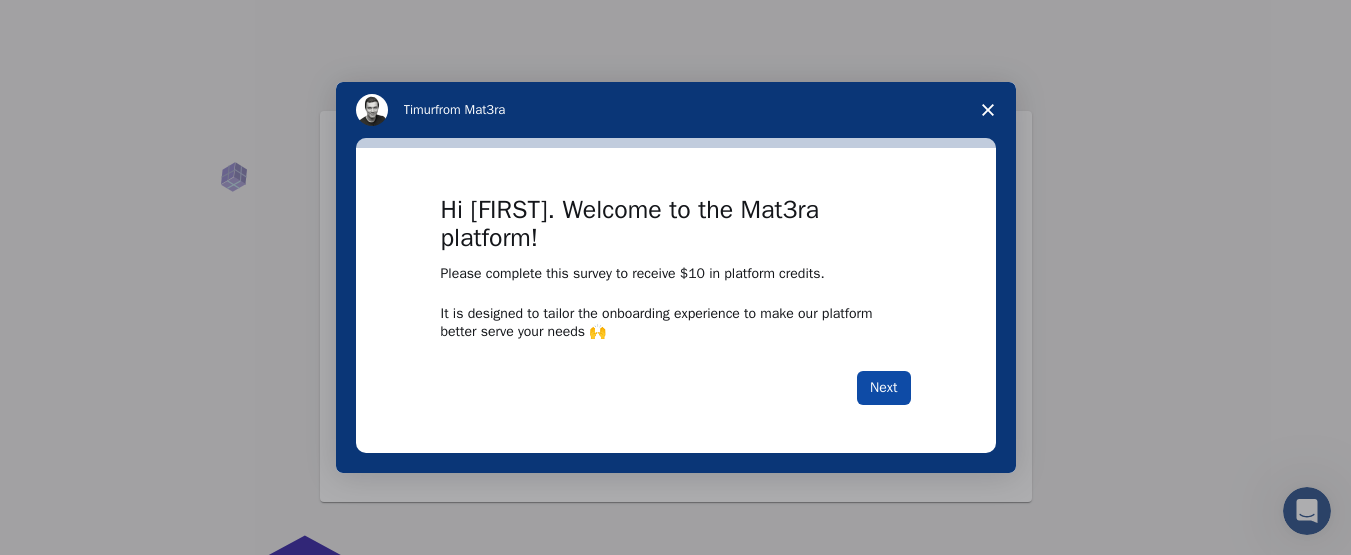 click on "Next" at bounding box center (883, 388) 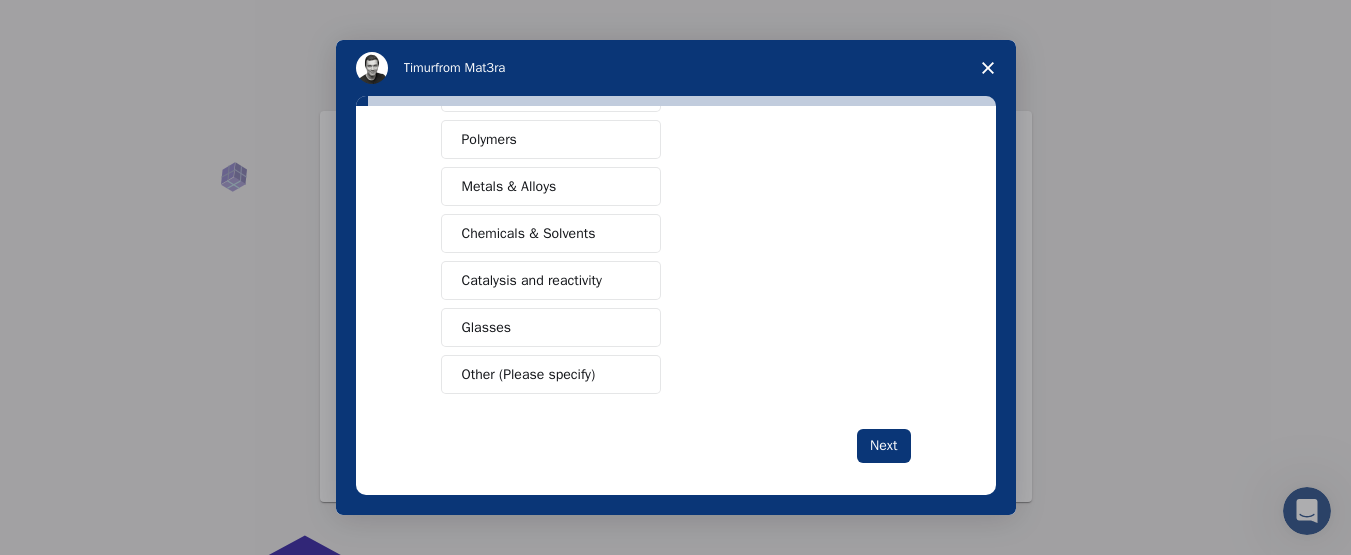 scroll, scrollTop: 410, scrollLeft: 0, axis: vertical 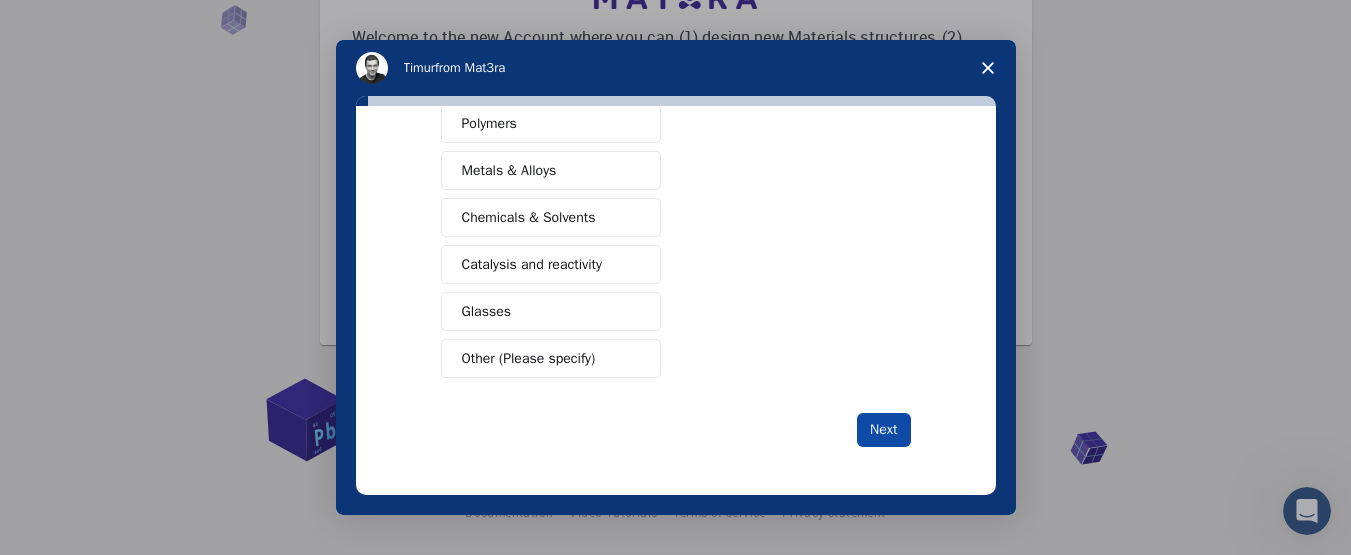 click on "Next" at bounding box center [883, 430] 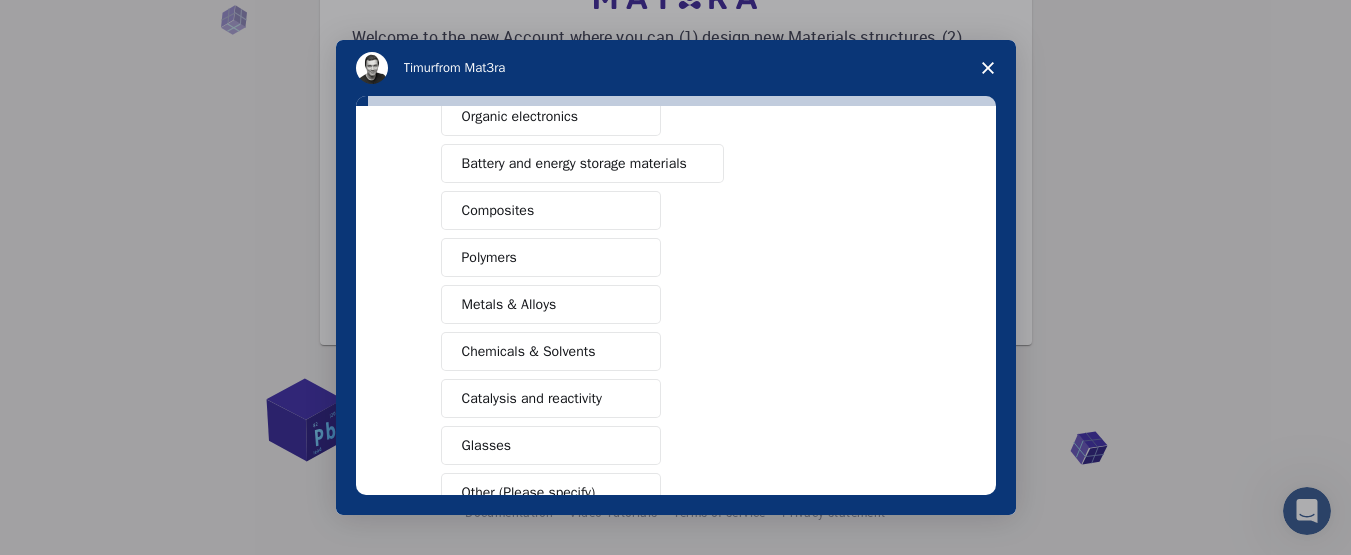 scroll, scrollTop: 400, scrollLeft: 0, axis: vertical 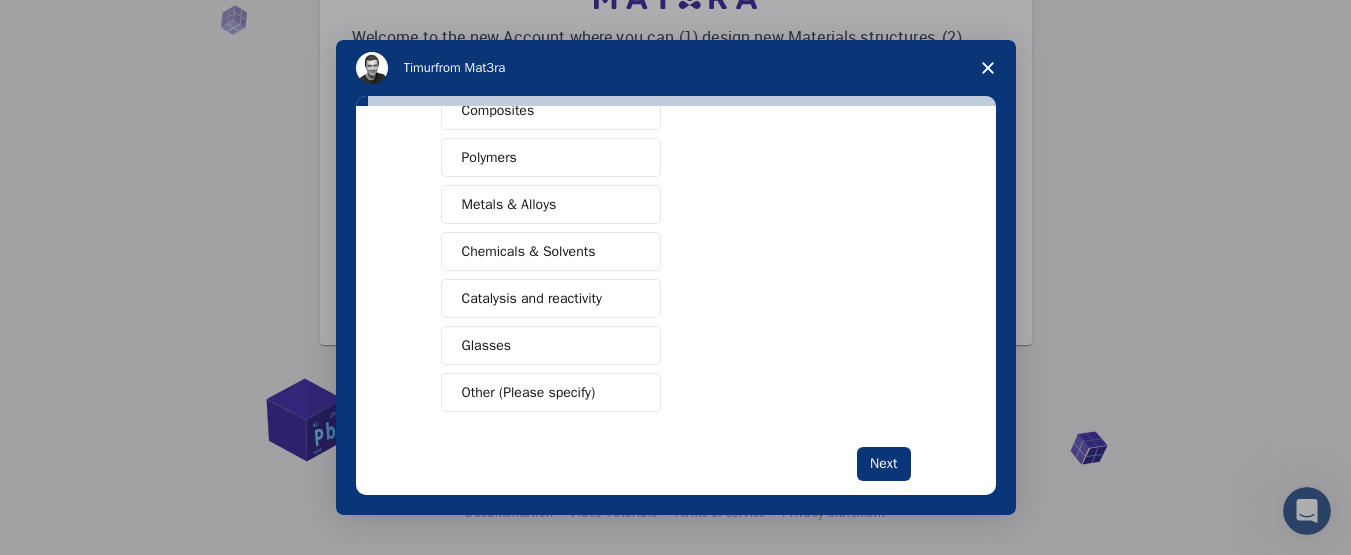 click on "Other (Please specify)" at bounding box center (529, 392) 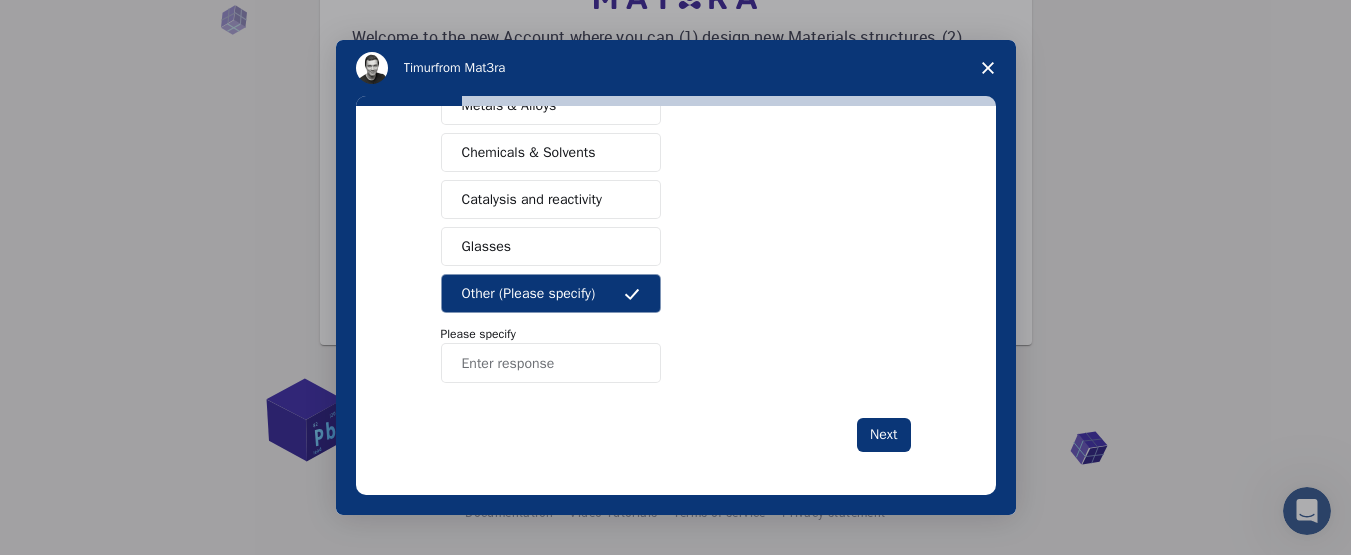 scroll, scrollTop: 476, scrollLeft: 0, axis: vertical 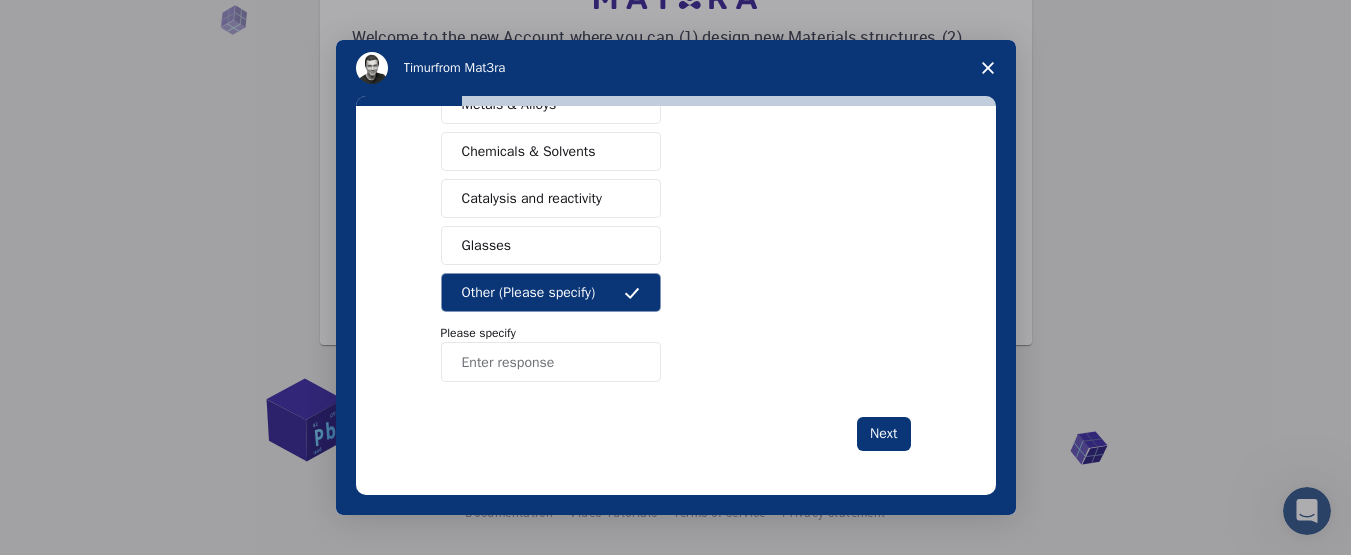 click at bounding box center [551, 362] 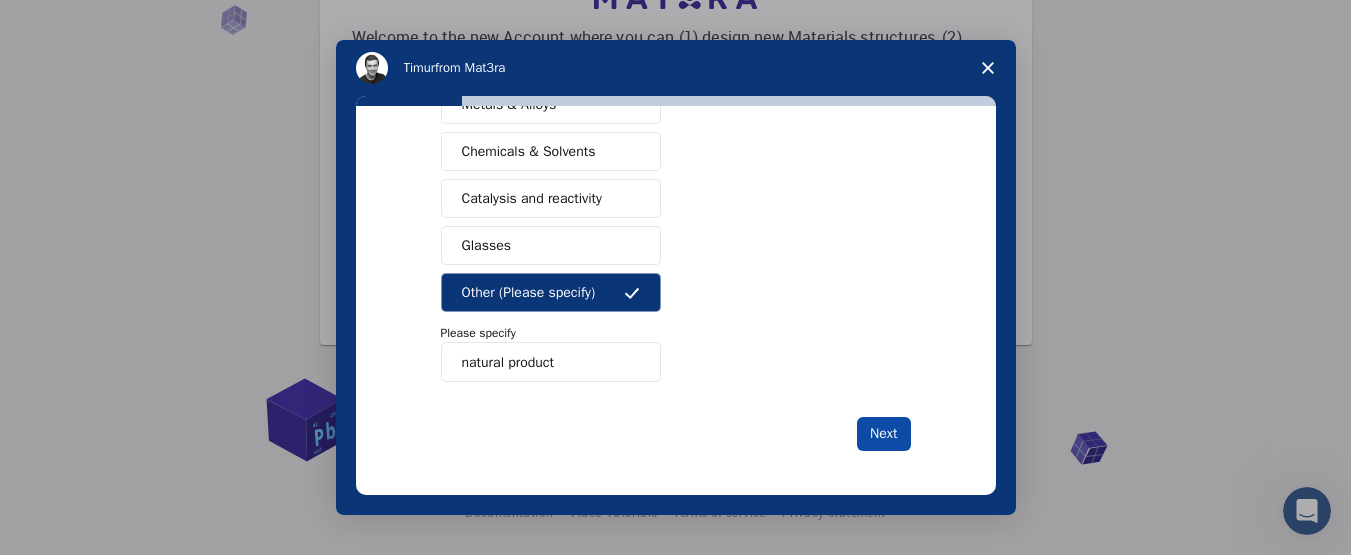 type on "natural product" 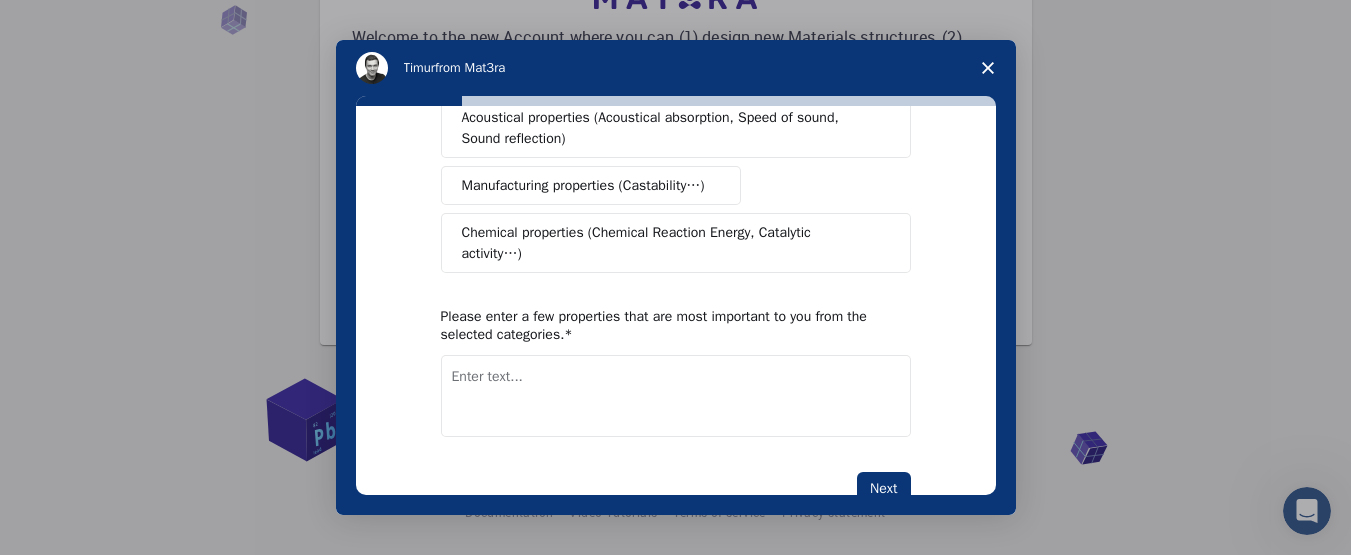 scroll, scrollTop: 0, scrollLeft: 0, axis: both 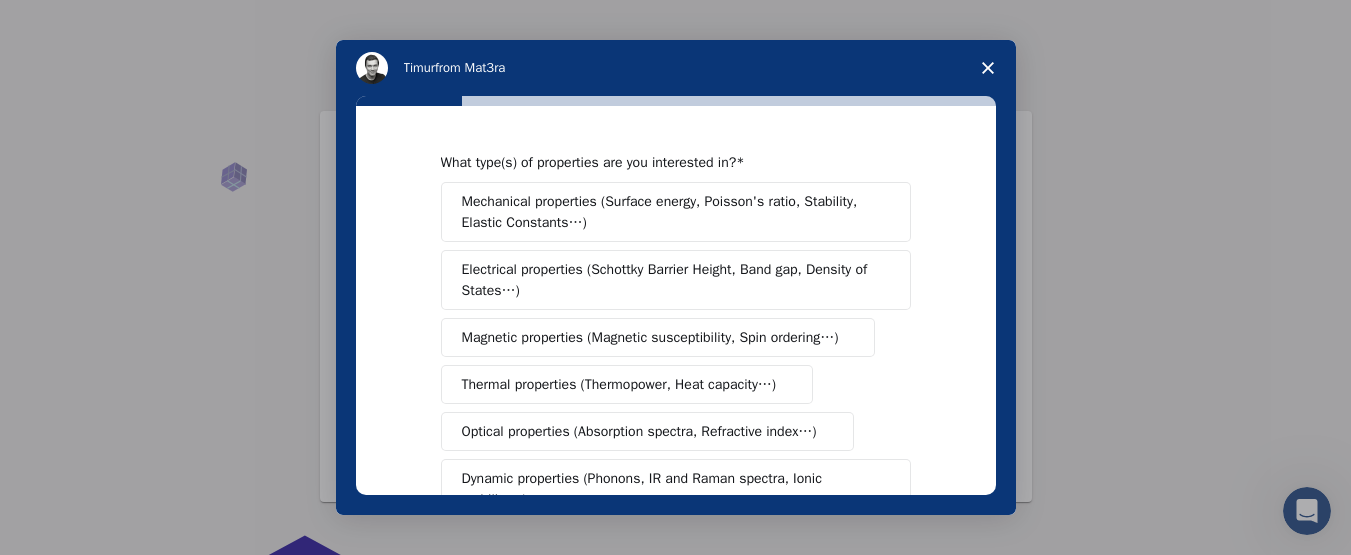 click on "Optical properties (Absorption spectra, Refractive index…)" at bounding box center (639, 431) 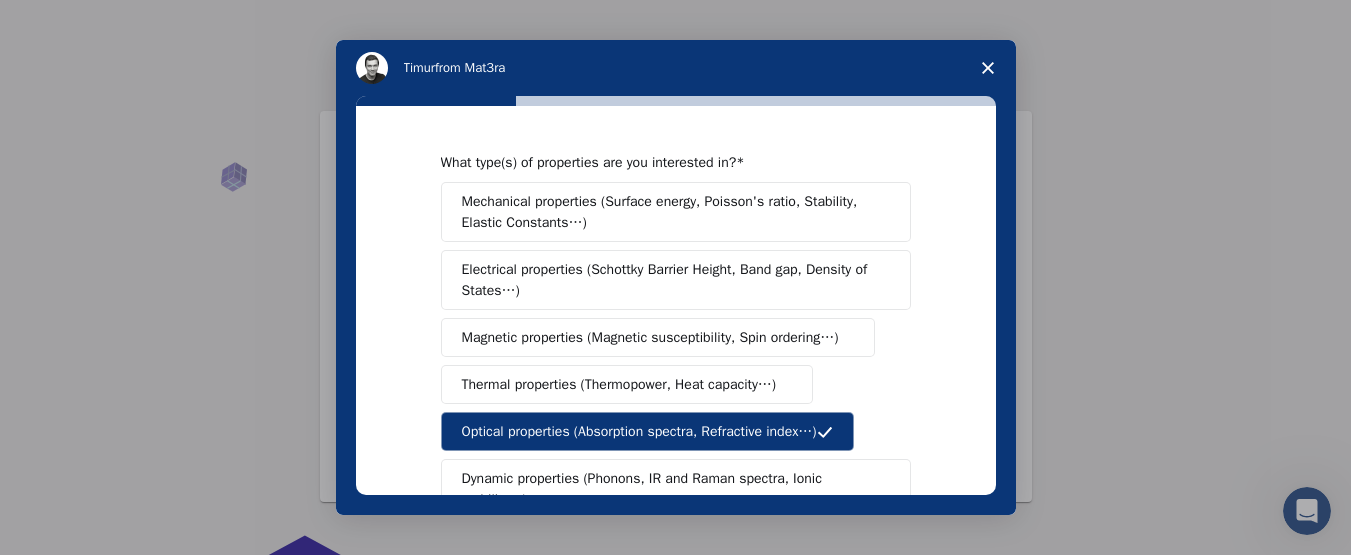 click on "Optical properties (Absorption spectra, Refractive index…)" at bounding box center (639, 431) 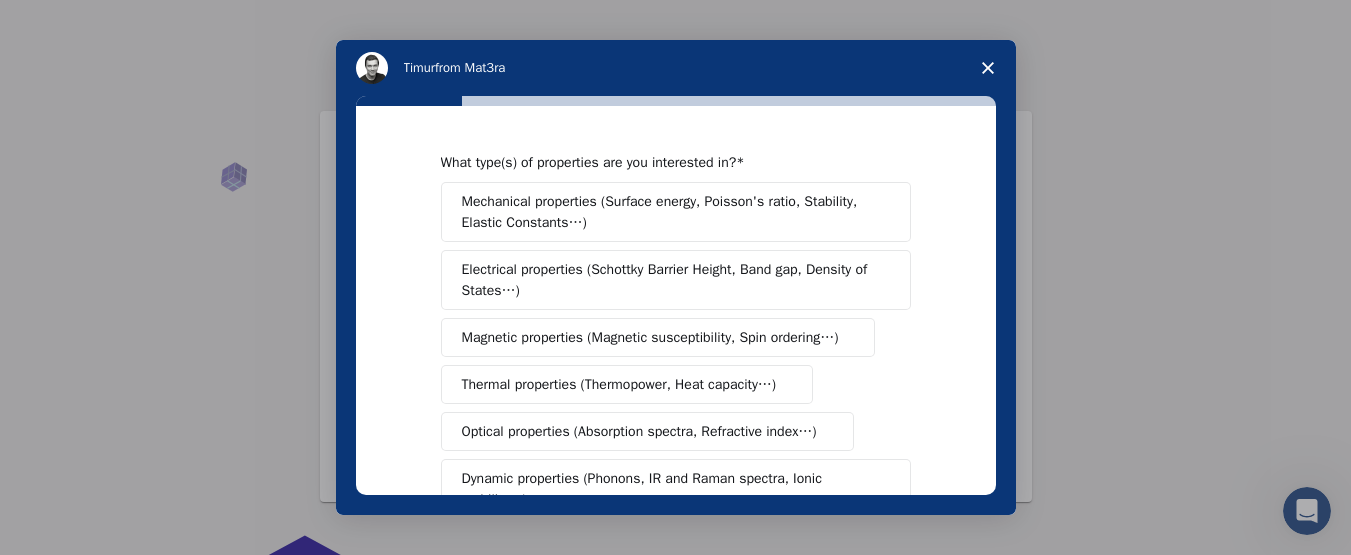 click on "Optical properties (Absorption spectra, Refractive index…)" at bounding box center (639, 431) 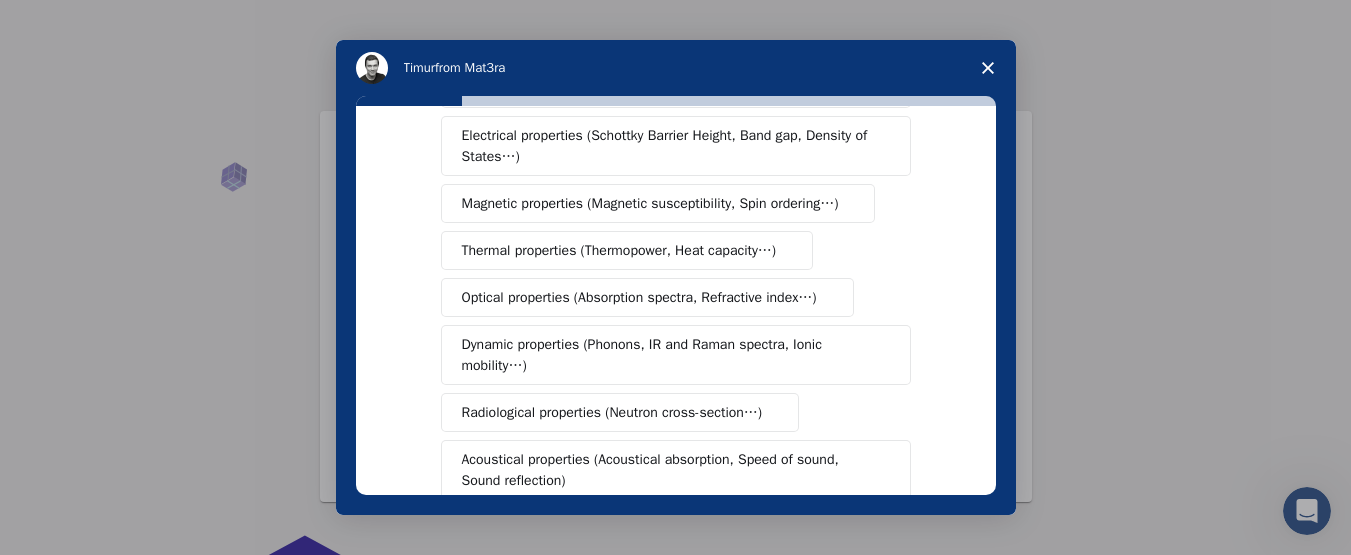 scroll, scrollTop: 100, scrollLeft: 0, axis: vertical 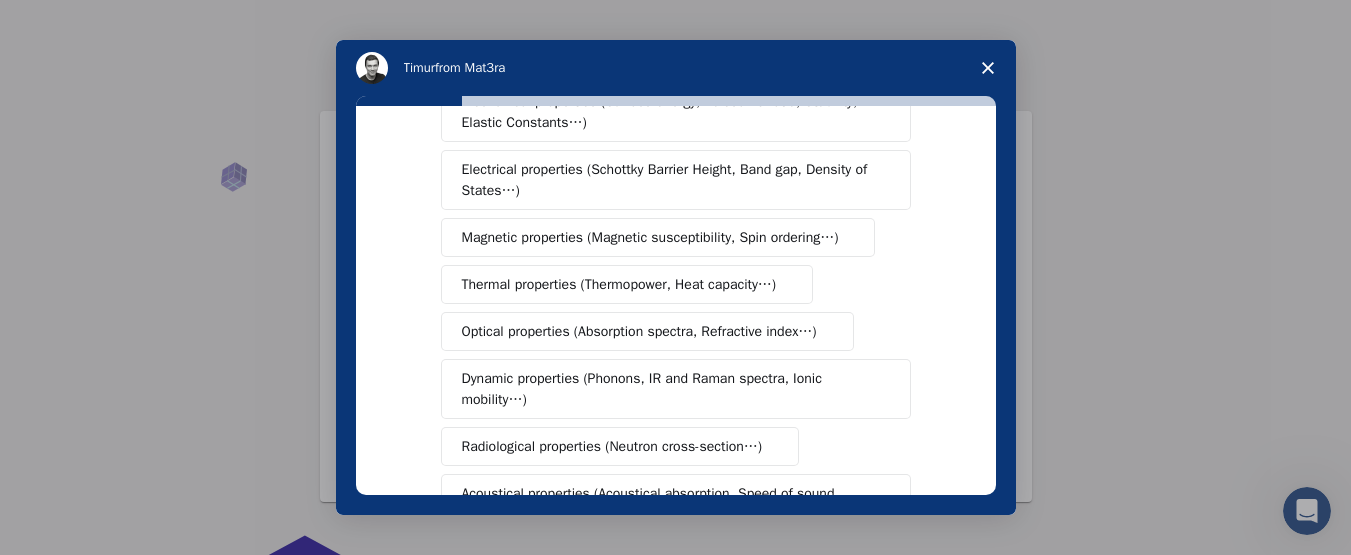 click on "Optical properties (Absorption spectra, Refractive index…)" at bounding box center [639, 331] 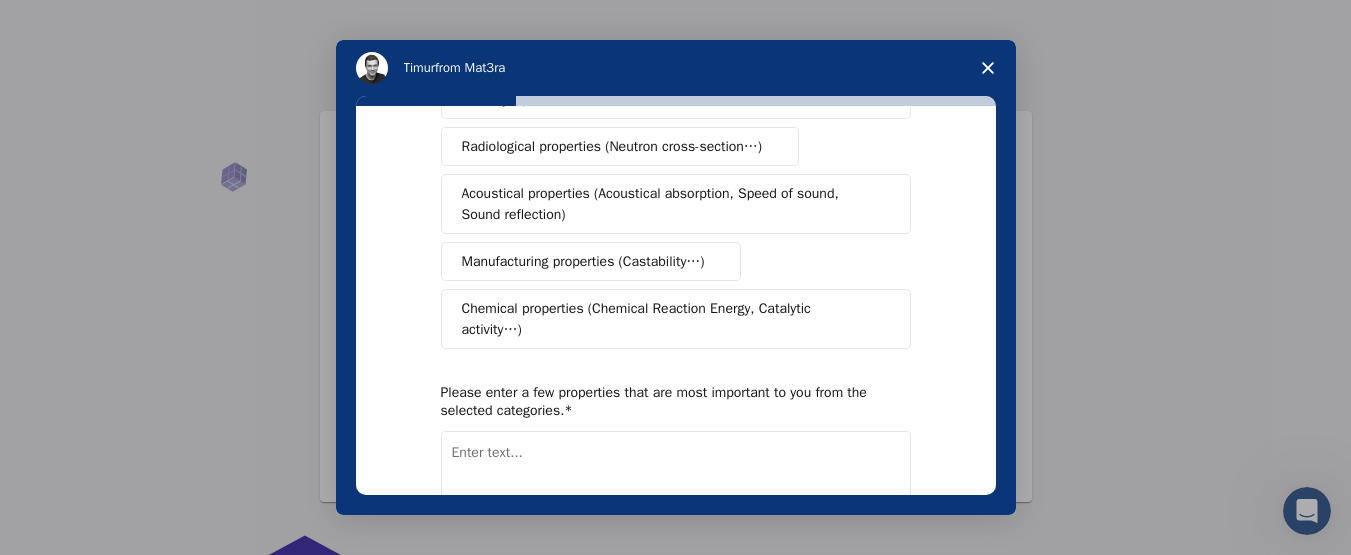 scroll, scrollTop: 514, scrollLeft: 0, axis: vertical 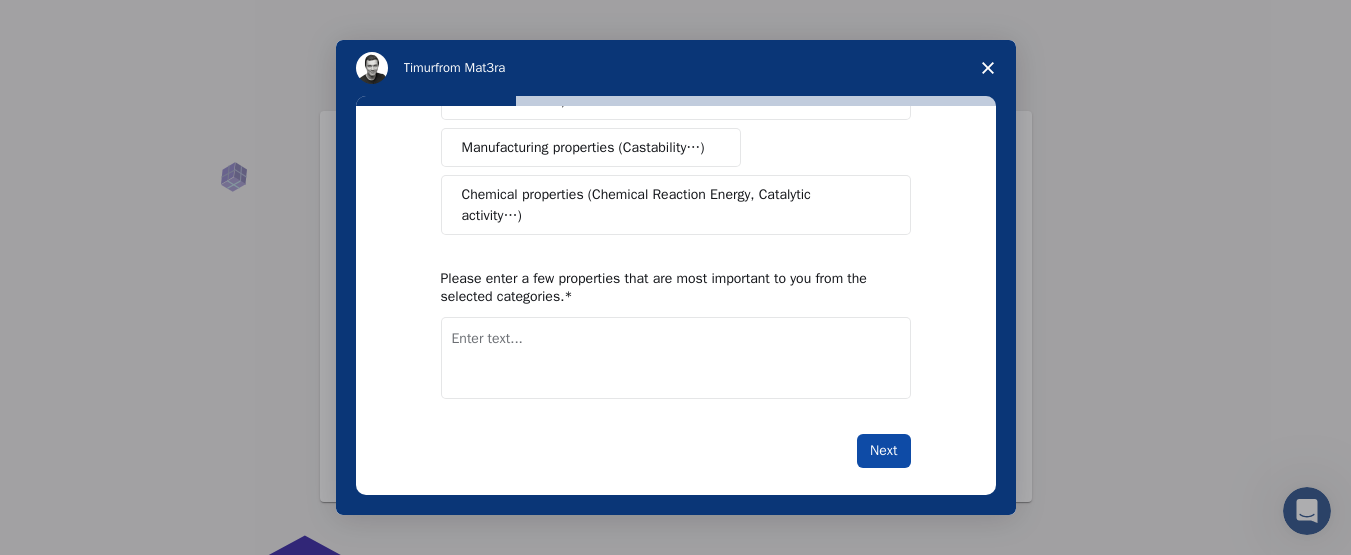 click on "Next" at bounding box center [883, 451] 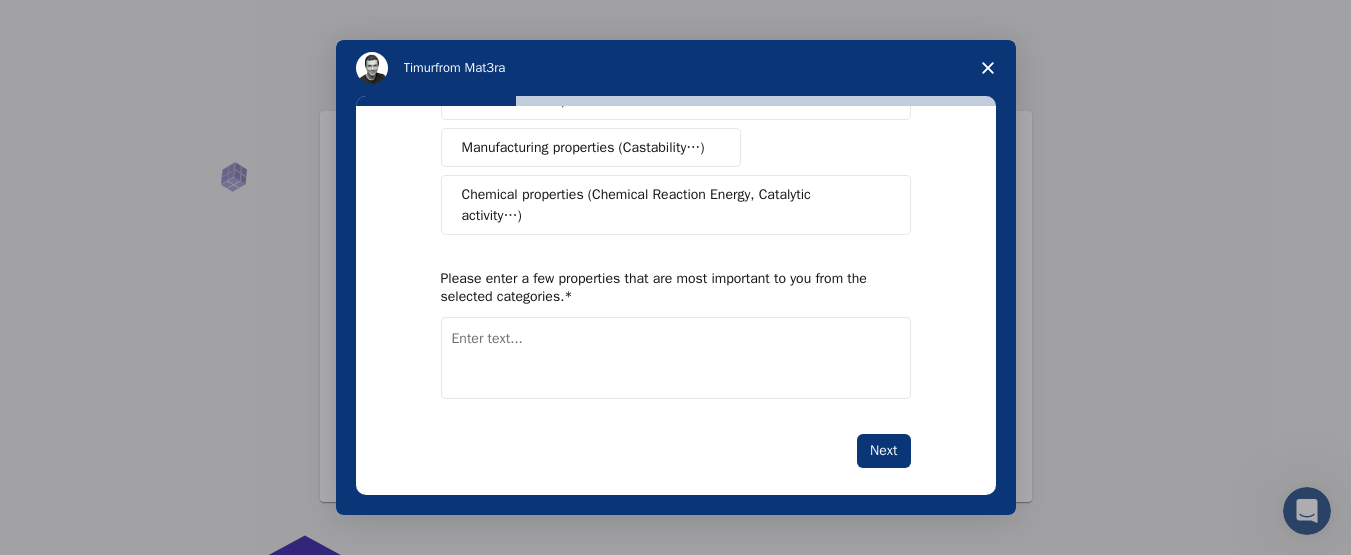 click at bounding box center (676, 358) 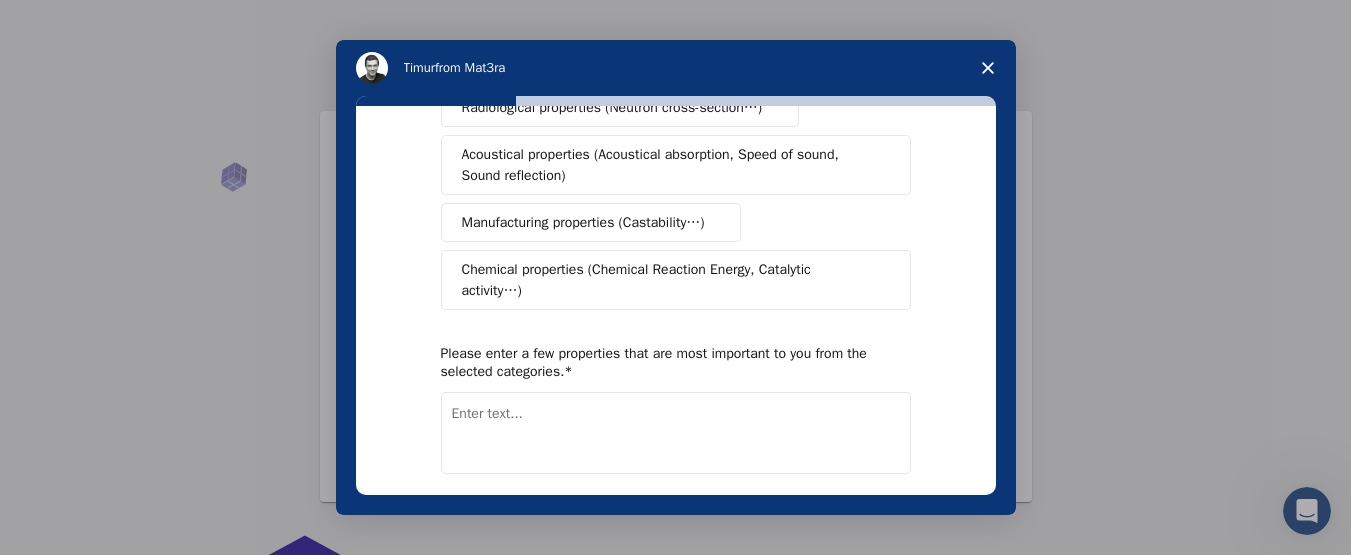 scroll, scrollTop: 514, scrollLeft: 0, axis: vertical 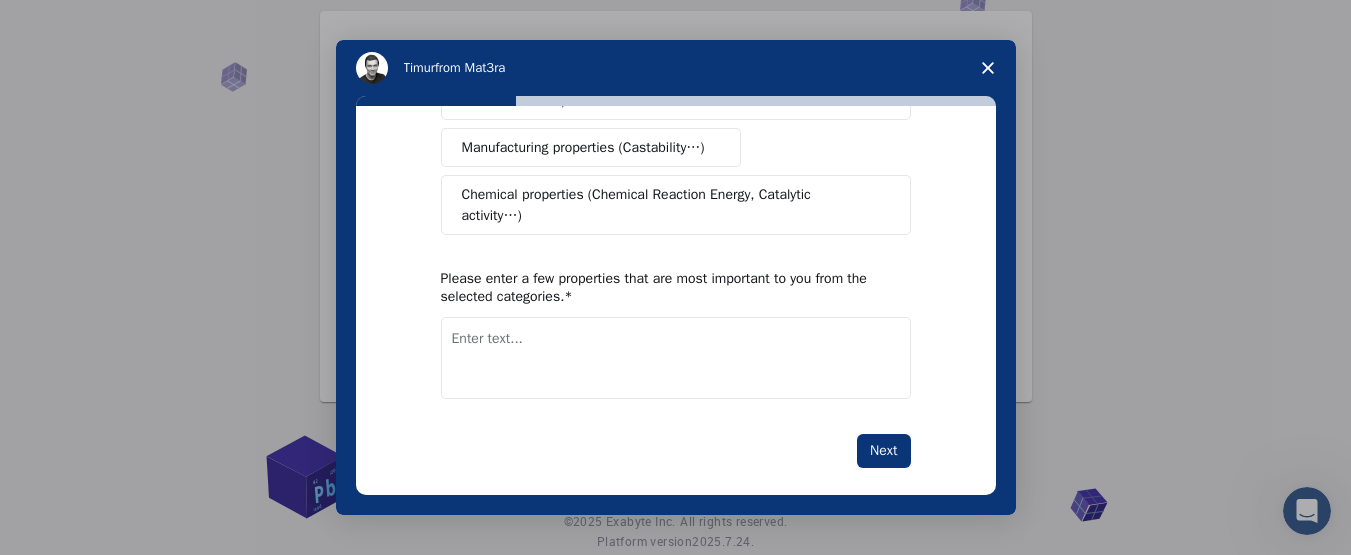 click at bounding box center [676, 358] 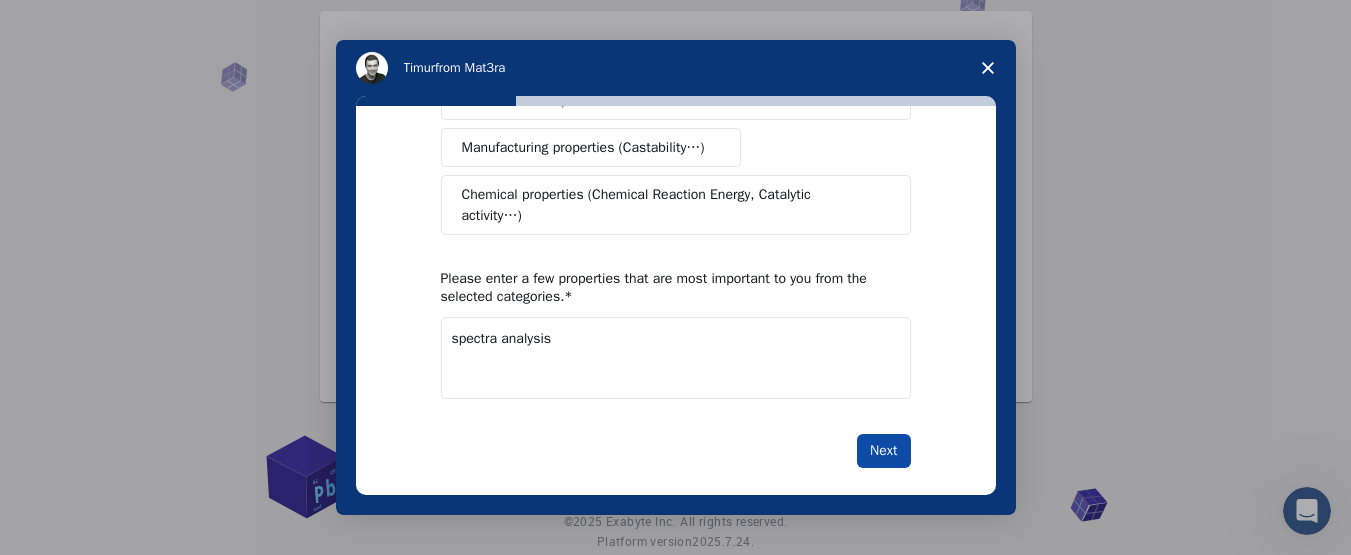type on "spectra analysis" 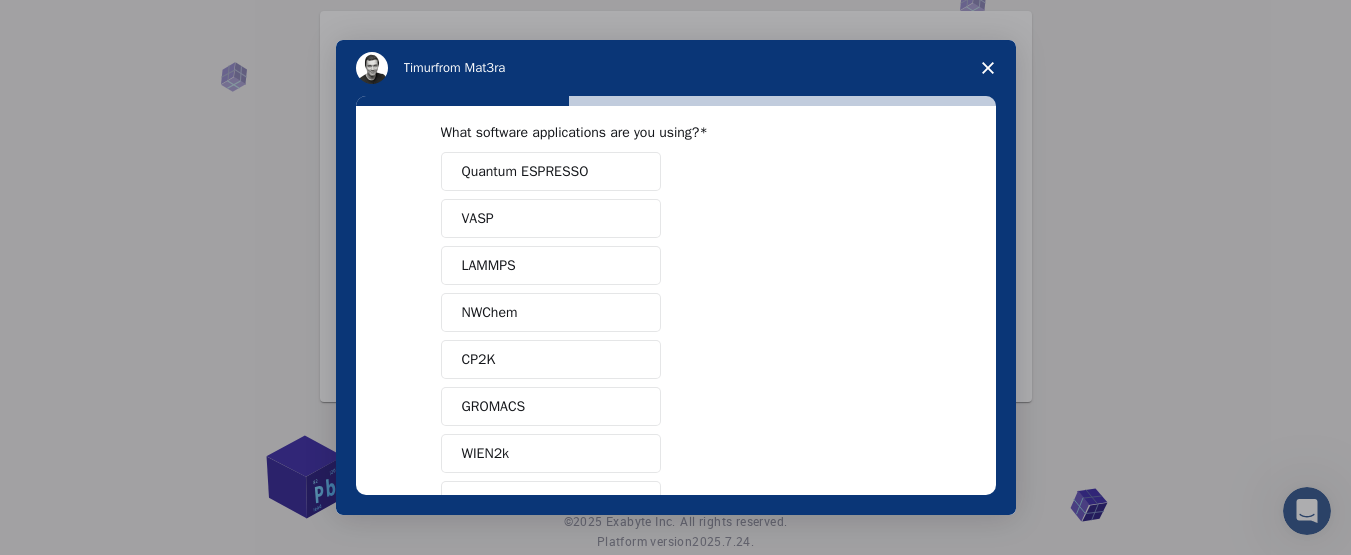 scroll, scrollTop: 0, scrollLeft: 0, axis: both 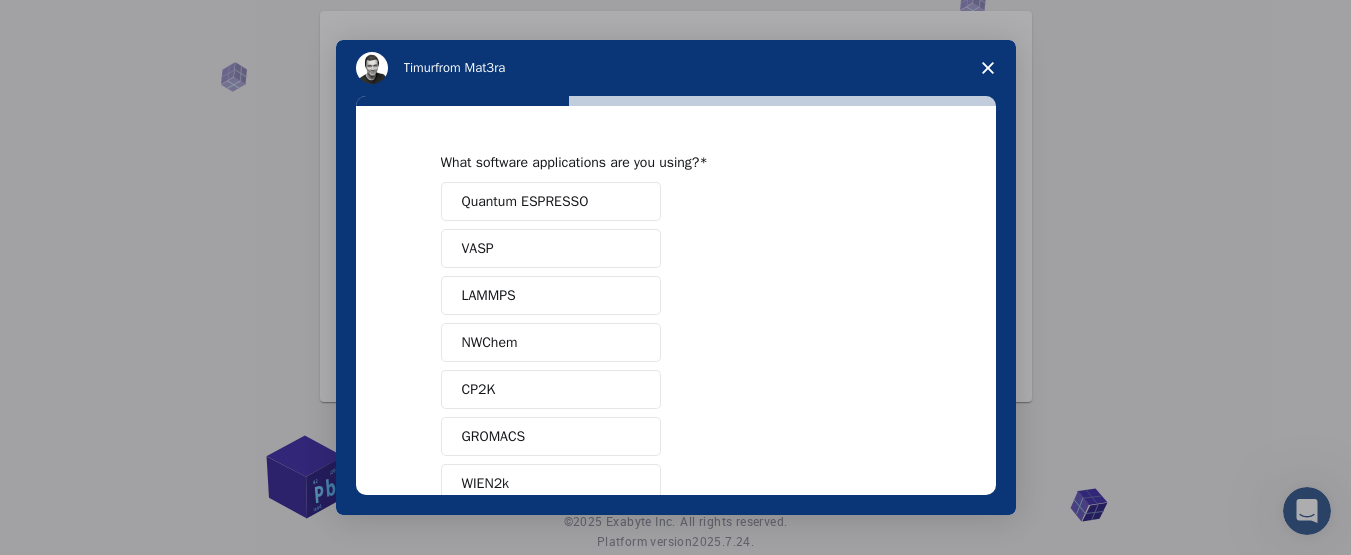 click on "Quantum ESPRESSO" at bounding box center [525, 201] 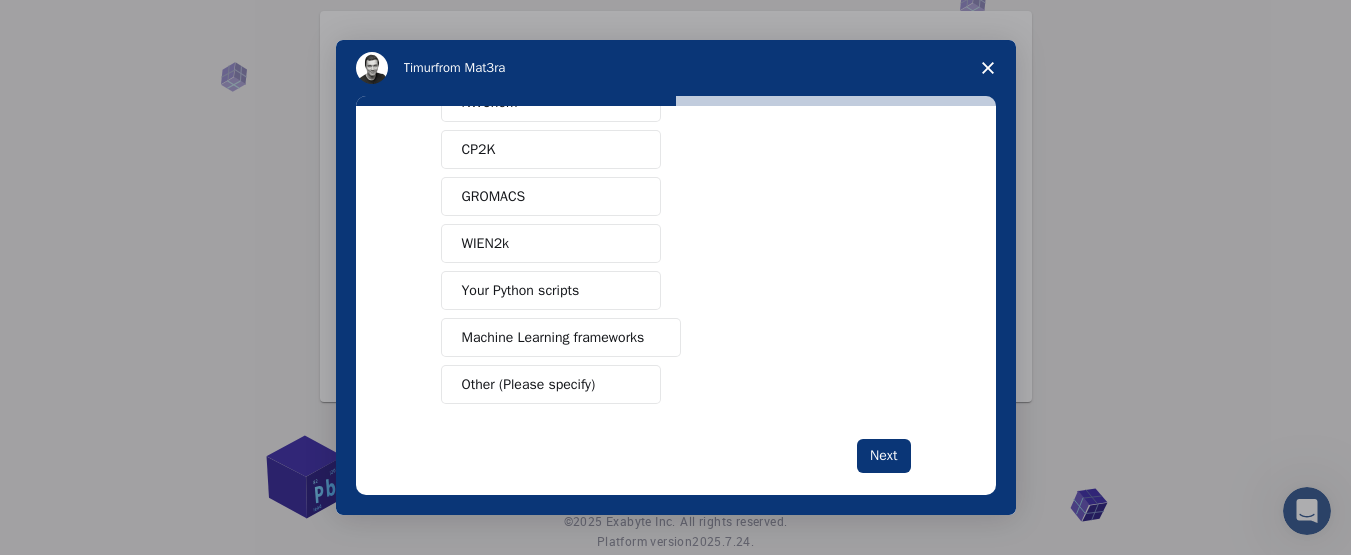 scroll, scrollTop: 266, scrollLeft: 0, axis: vertical 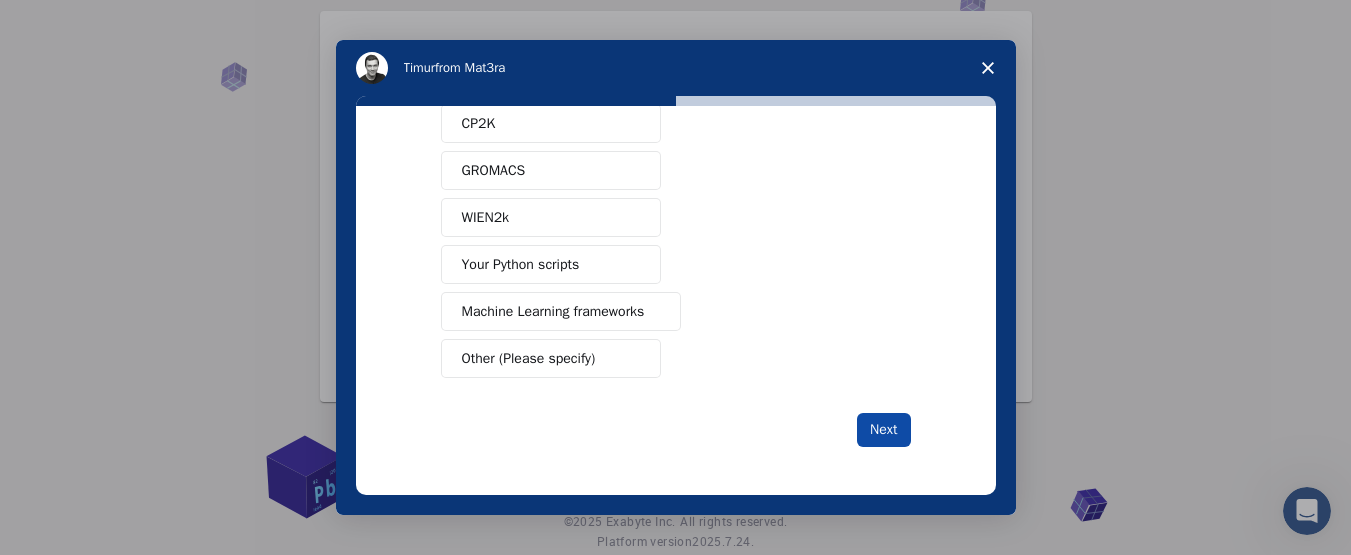 click on "Next" at bounding box center (883, 430) 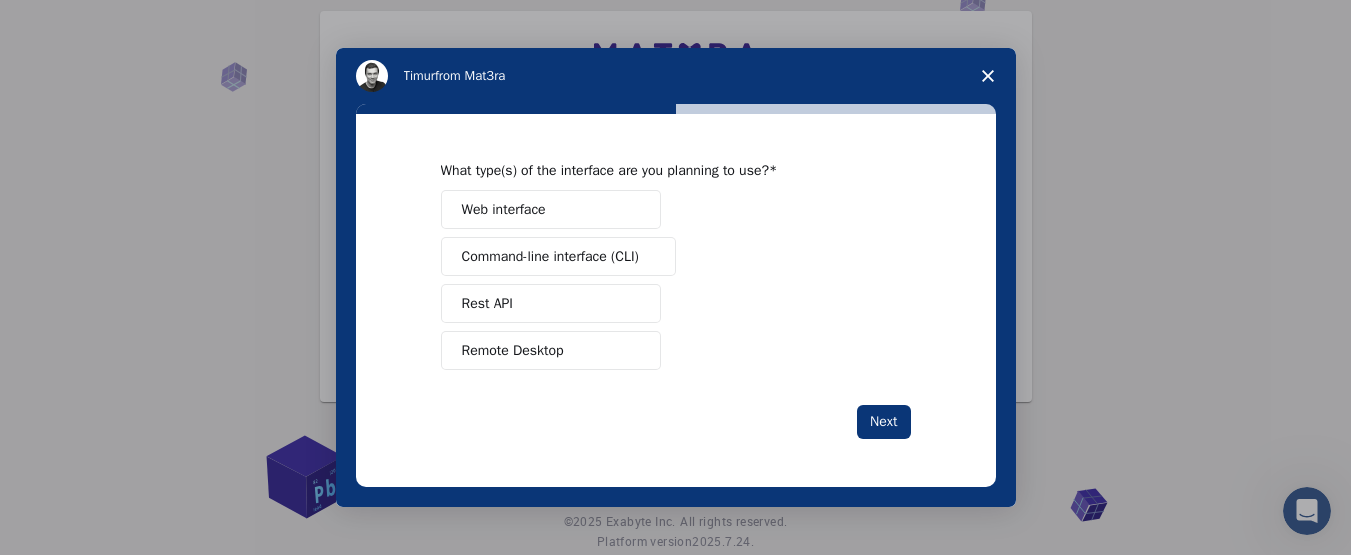 click on "Remote Desktop" at bounding box center (513, 350) 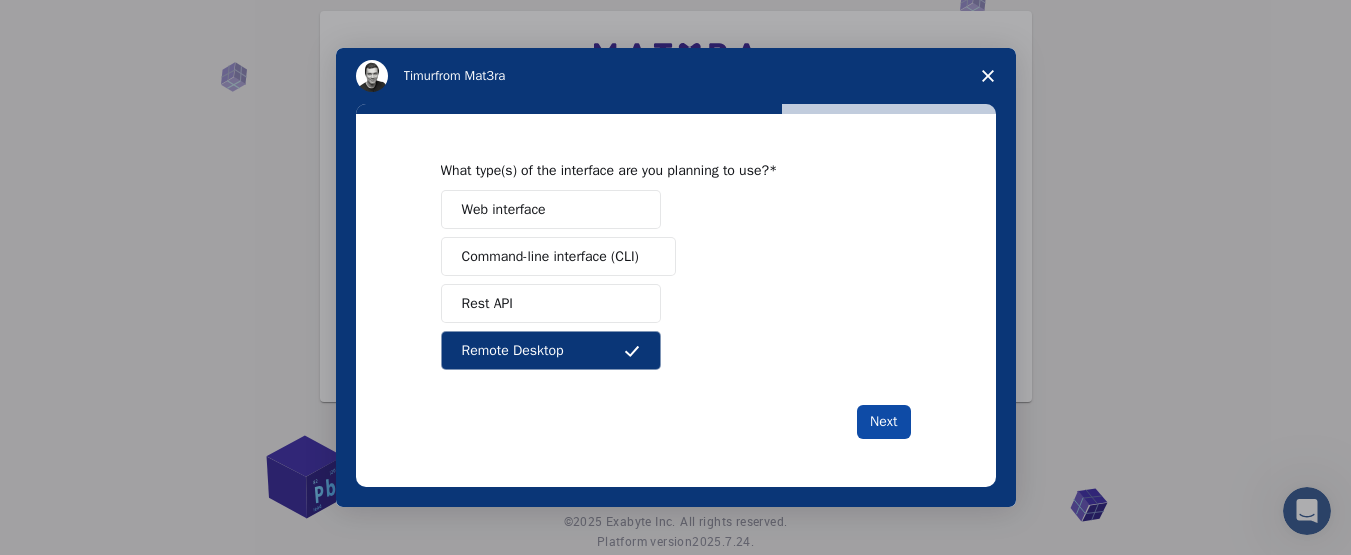 click on "Next" at bounding box center [883, 422] 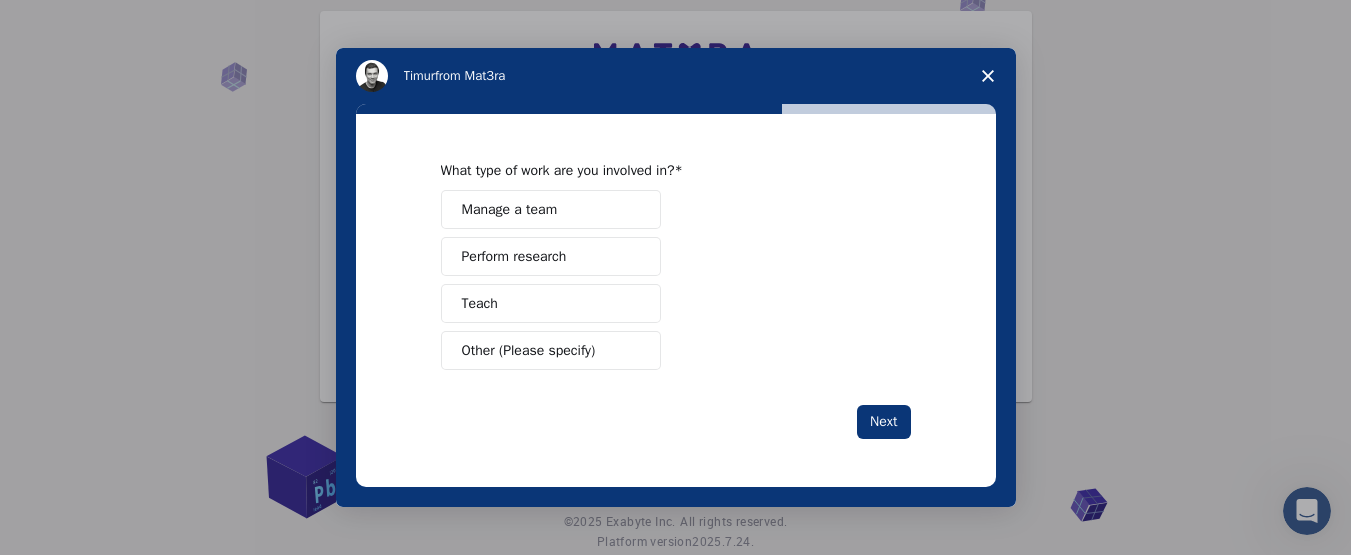 click on "Perform research" at bounding box center (514, 256) 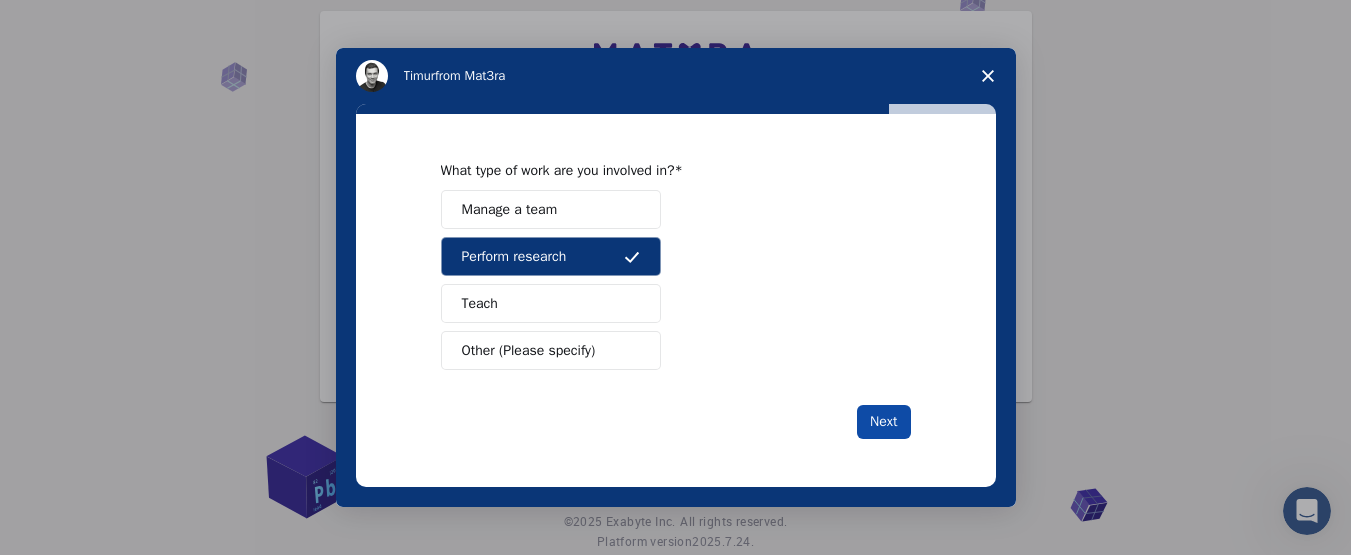 click on "Next" at bounding box center (883, 422) 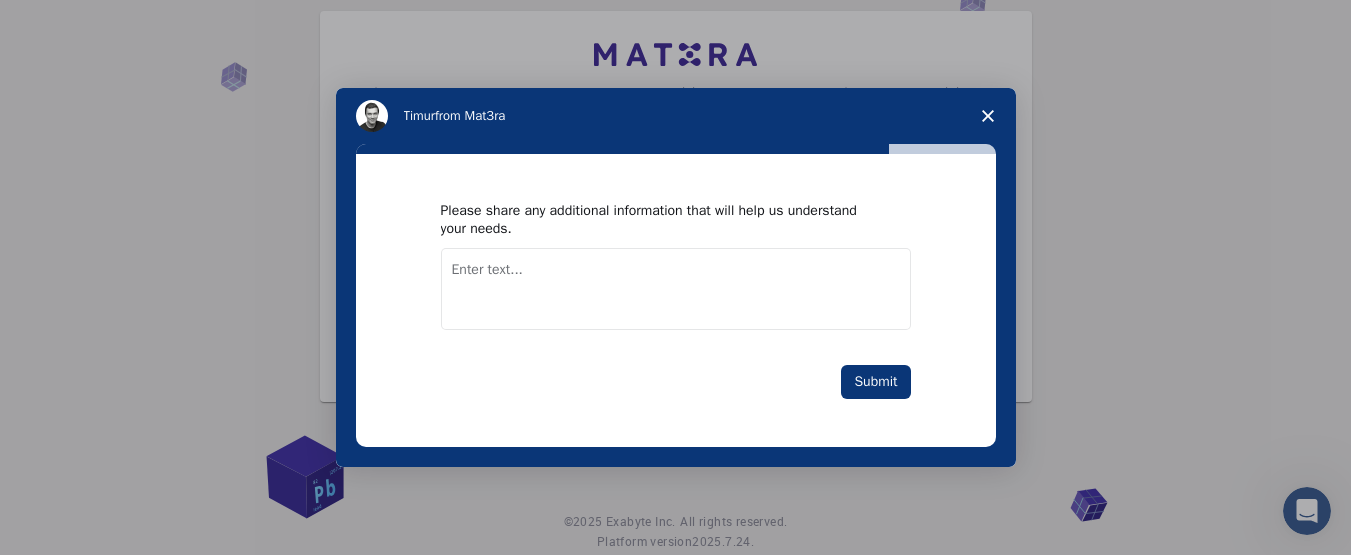 click at bounding box center [676, 289] 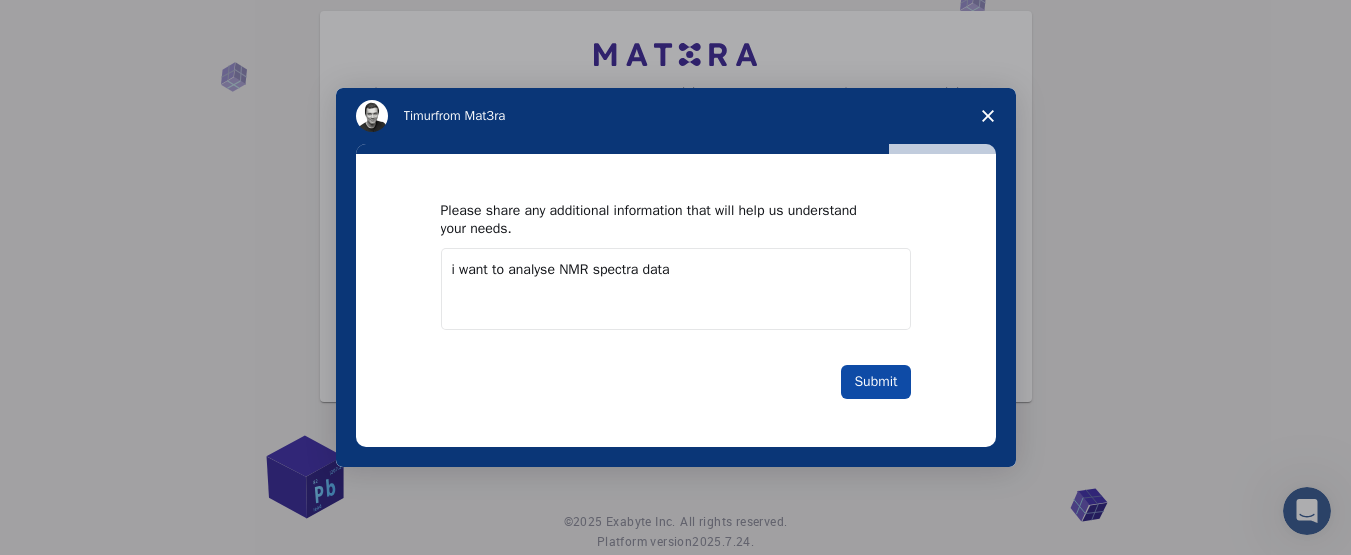 type on "i want to analyse NMR spectra data" 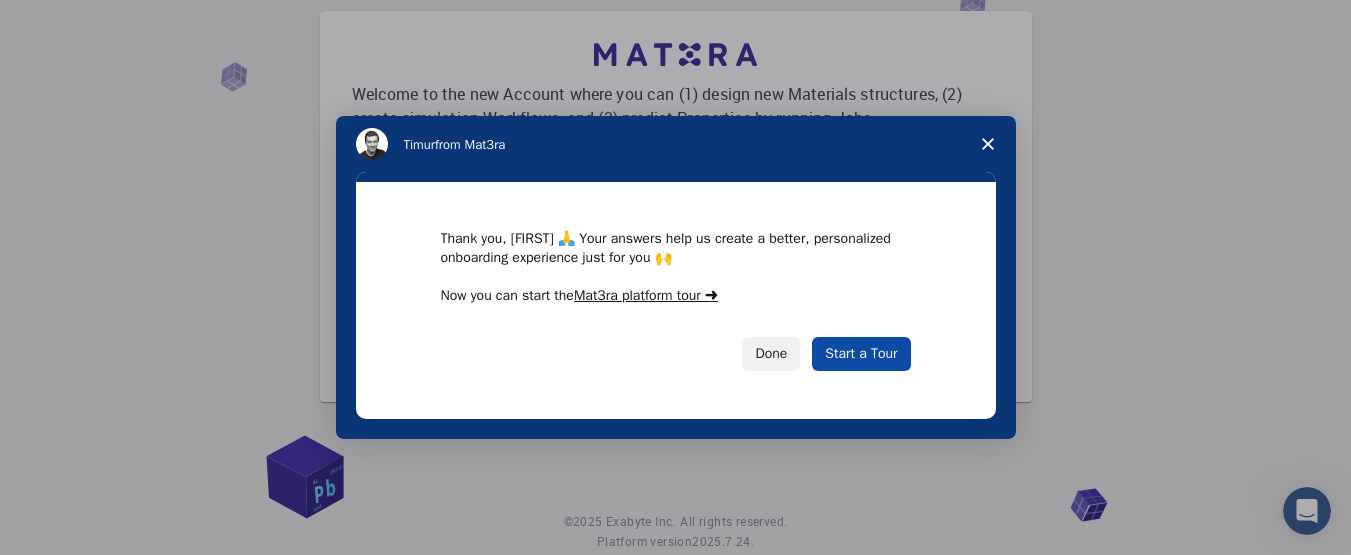 click on "Start a Tour" at bounding box center (861, 354) 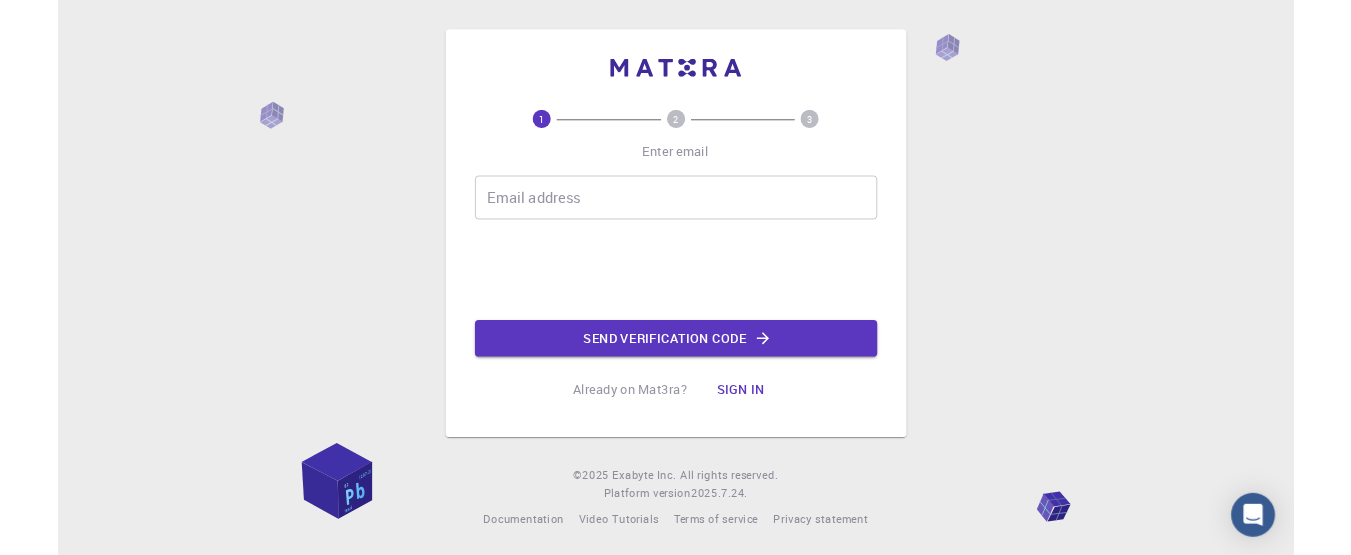 scroll, scrollTop: 0, scrollLeft: 0, axis: both 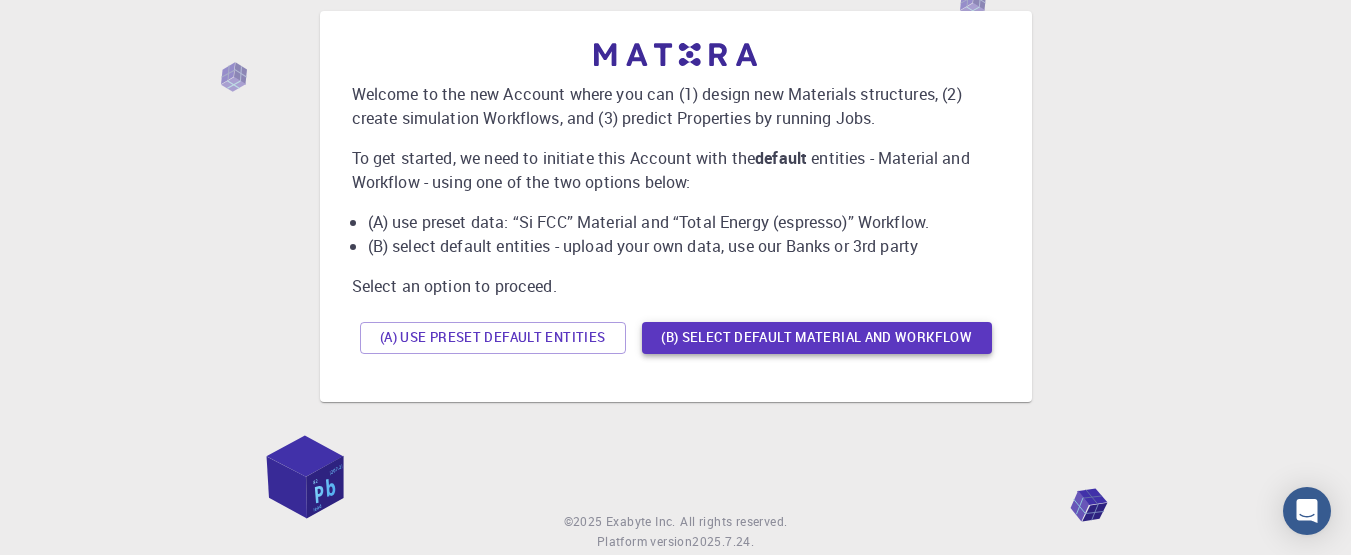 click on "(B) Select default material and workflow" at bounding box center [817, 338] 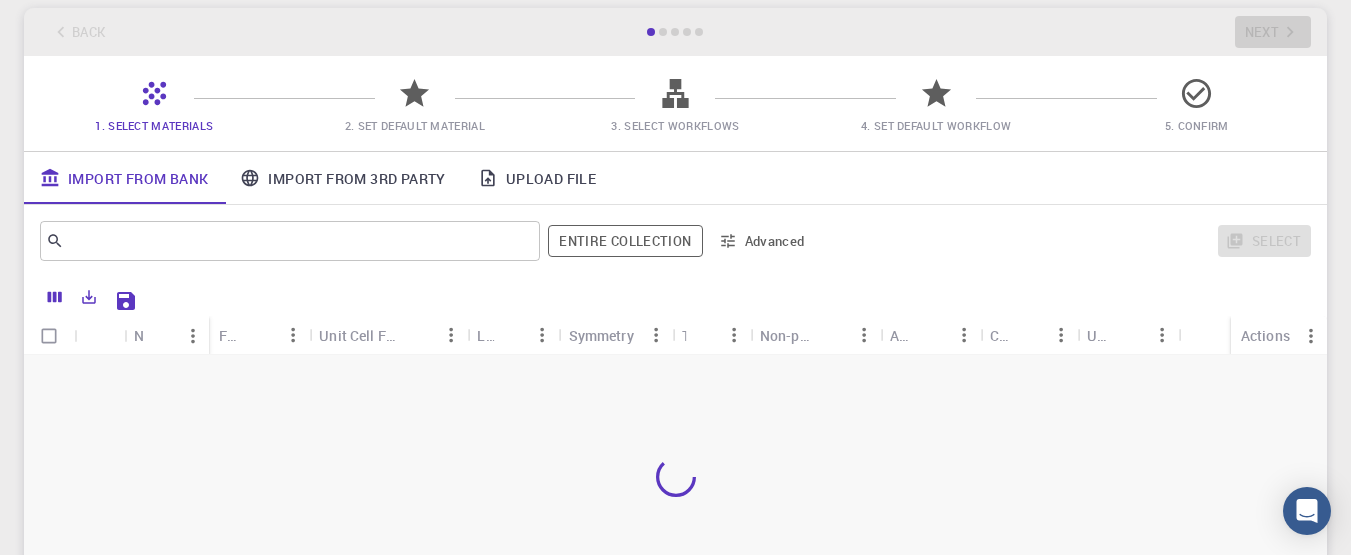 scroll, scrollTop: 152, scrollLeft: 0, axis: vertical 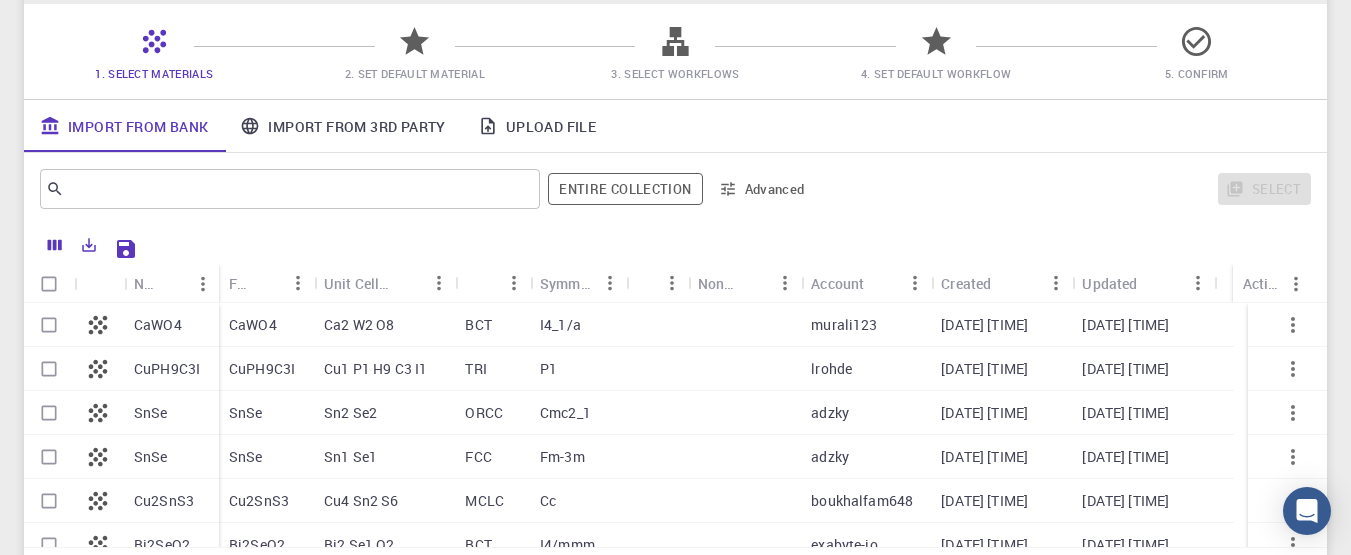 drag, startPoint x: 0, startPoint y: 369, endPoint x: 0, endPoint y: 409, distance: 40 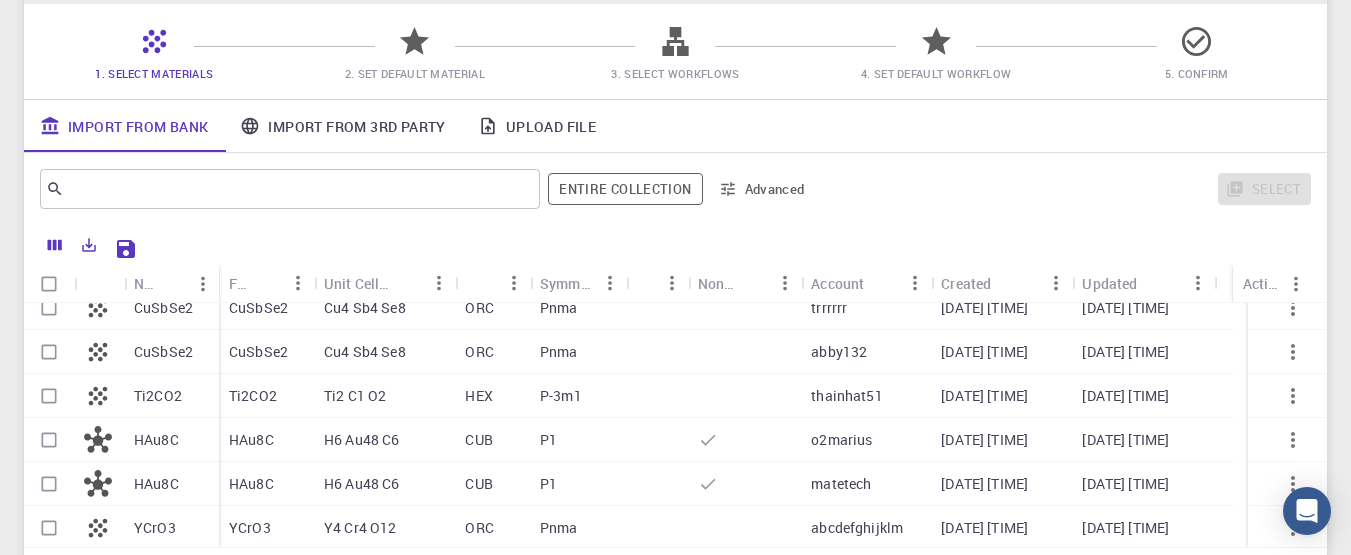 scroll, scrollTop: 636, scrollLeft: 0, axis: vertical 